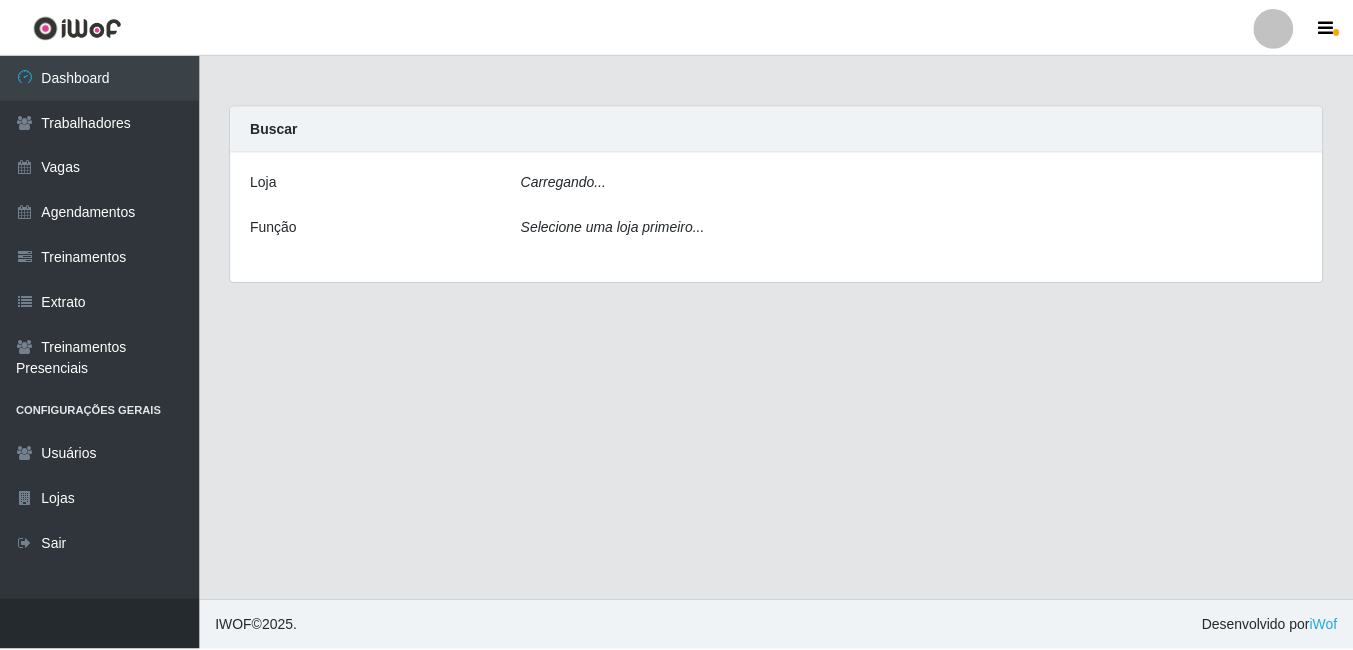 scroll, scrollTop: 0, scrollLeft: 0, axis: both 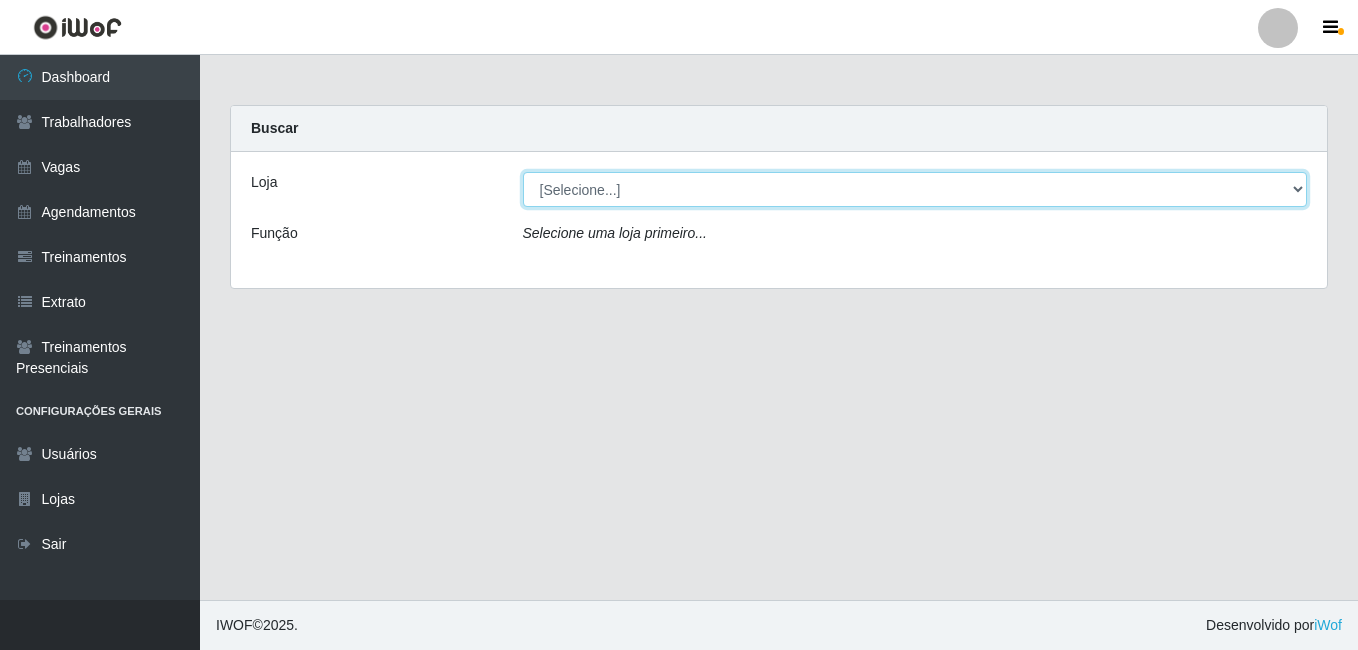 click on "[Selecione...] Bemais - [LAST]" at bounding box center (915, 189) 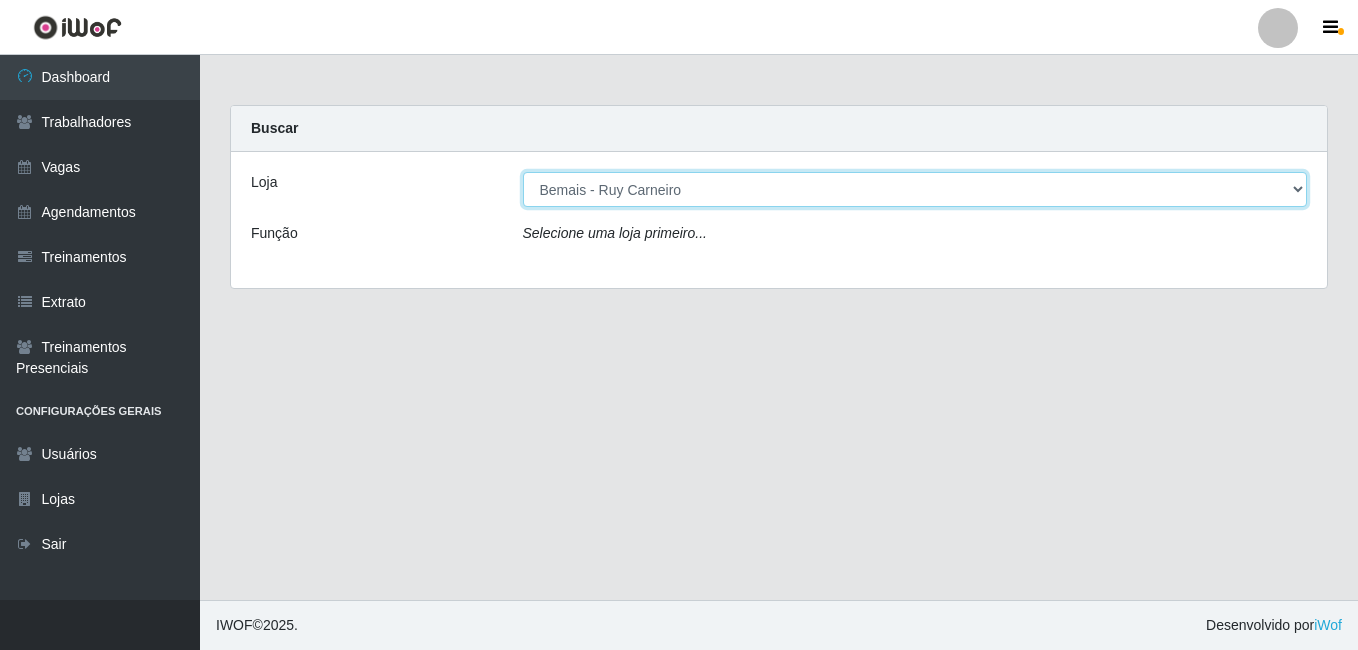 click on "[Selecione...] Bemais - [LAST]" at bounding box center [915, 189] 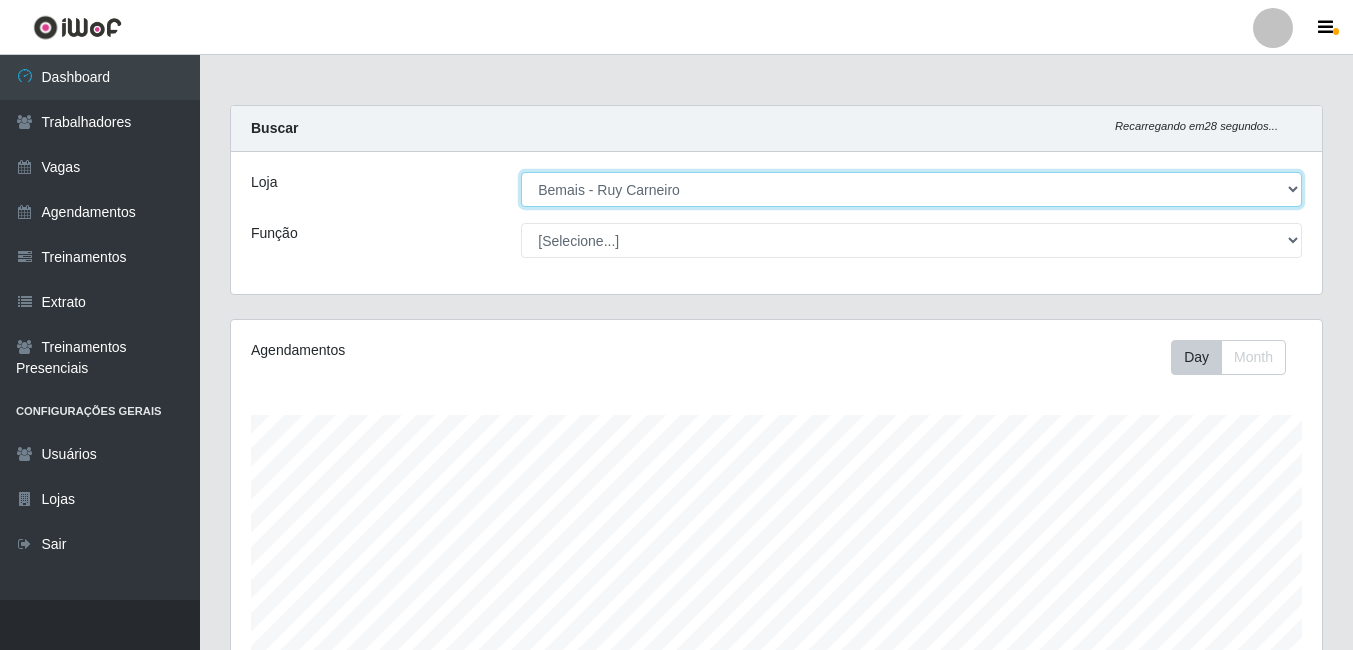 scroll, scrollTop: 999585, scrollLeft: 998909, axis: both 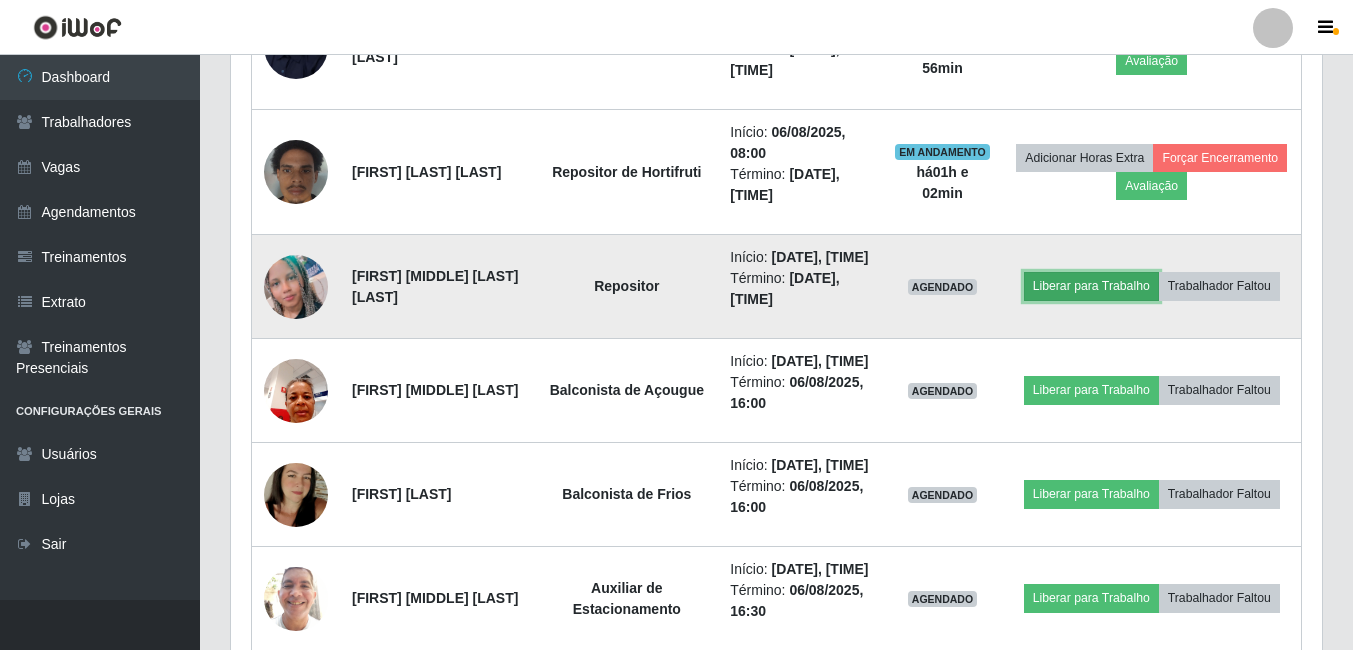 click on "Liberar para Trabalho" at bounding box center [1091, 286] 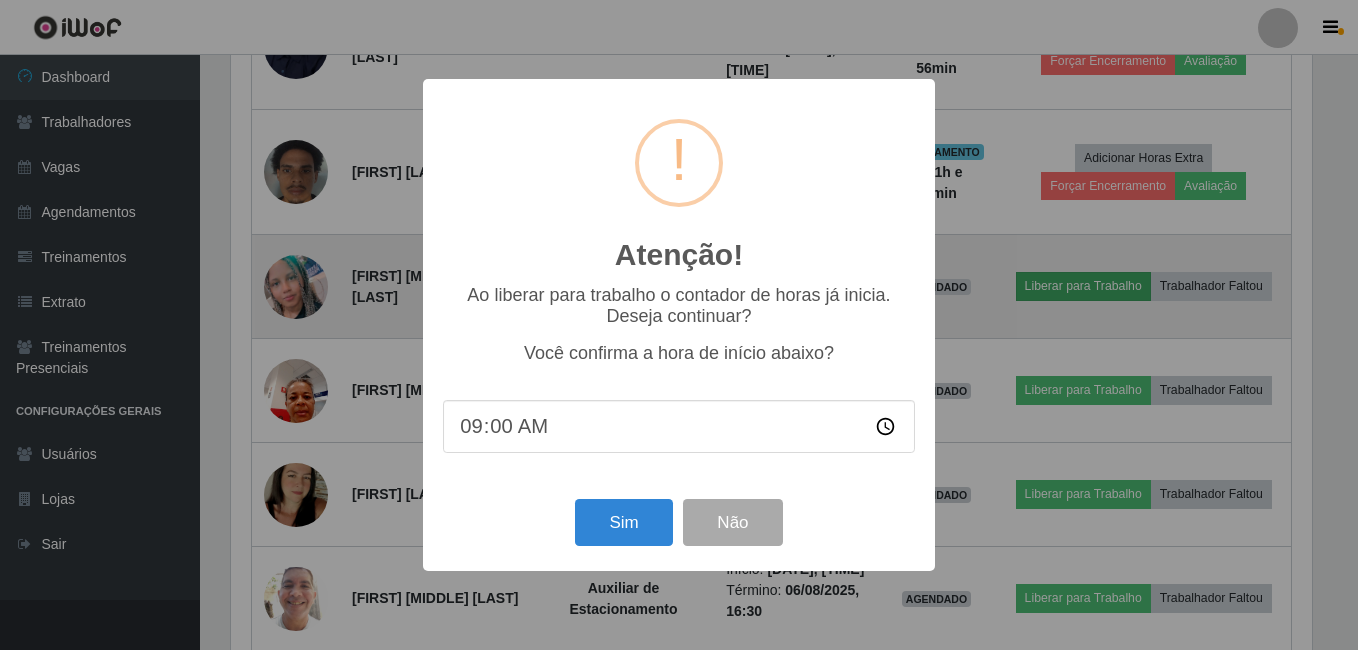scroll, scrollTop: 999585, scrollLeft: 998919, axis: both 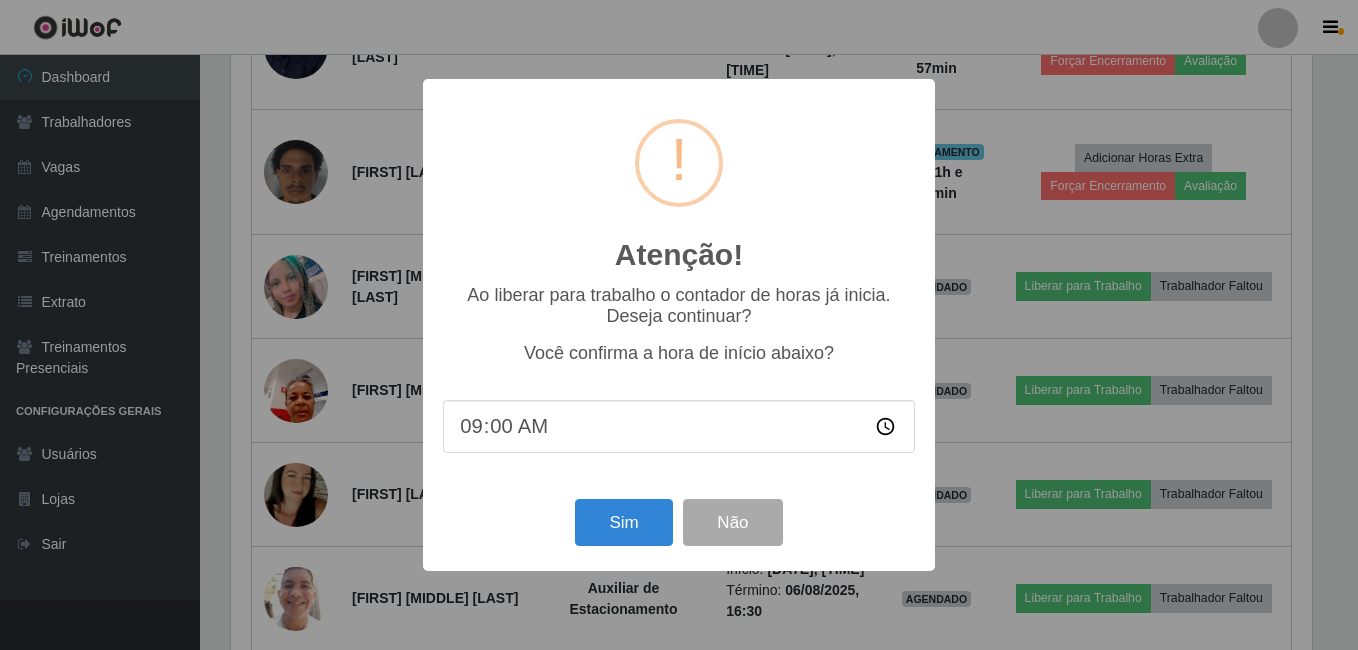 click on "Atenção! × Ao liberar para trabalho o contador de
horas já inicia. Deseja continuar?
Você confirma a hora de início abaixo?
[TIME]
Sim Não" at bounding box center (679, 325) 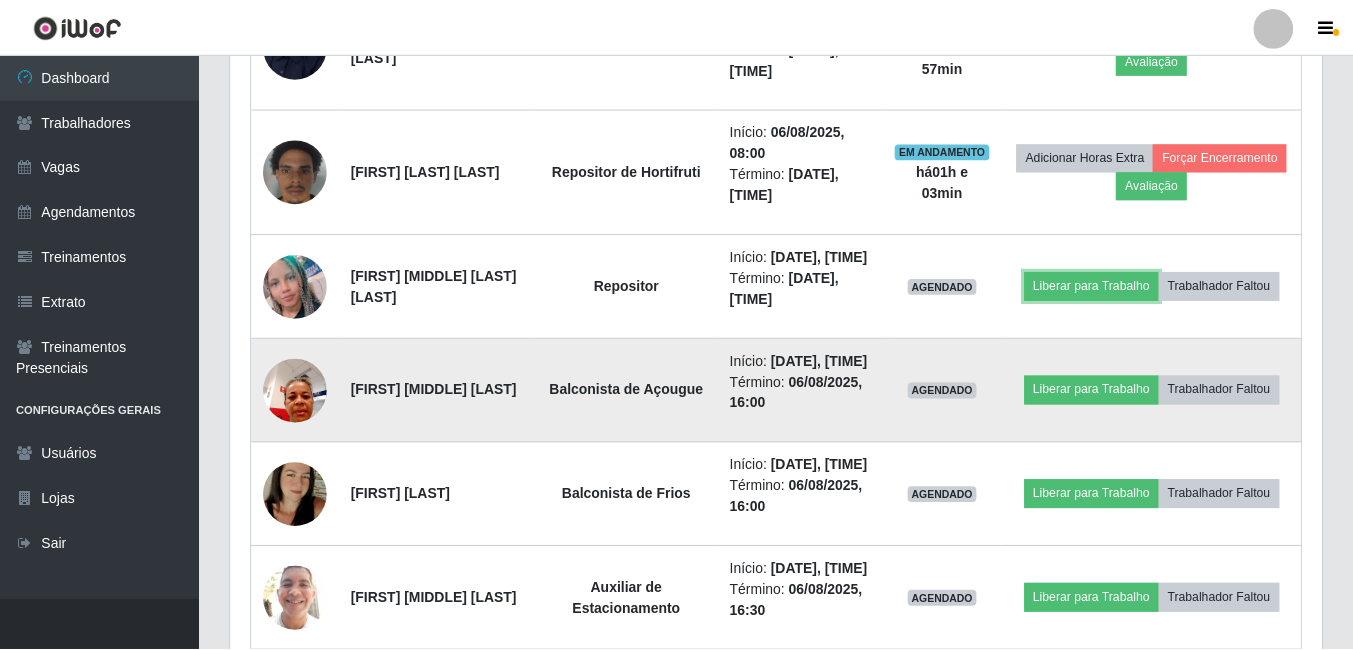 scroll, scrollTop: 999585, scrollLeft: 998909, axis: both 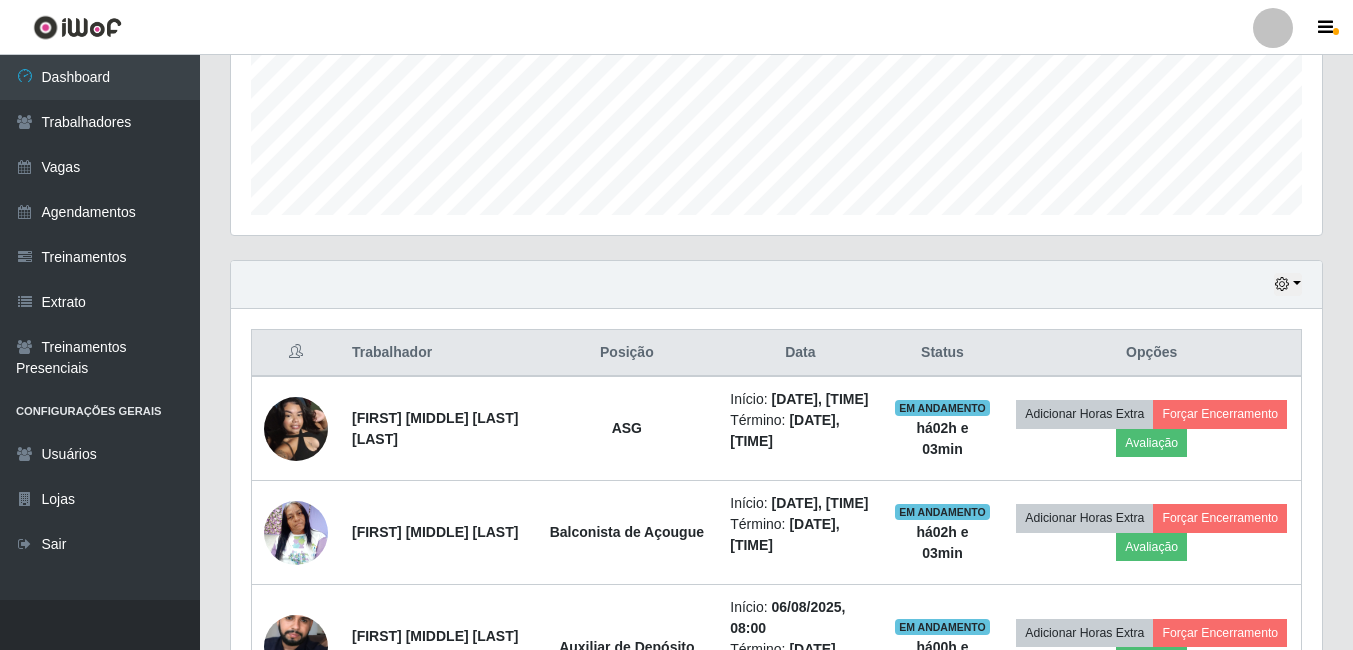 click on "Hoje 1 dia 3 dias 1 Semana Não encerrados" at bounding box center (776, 285) 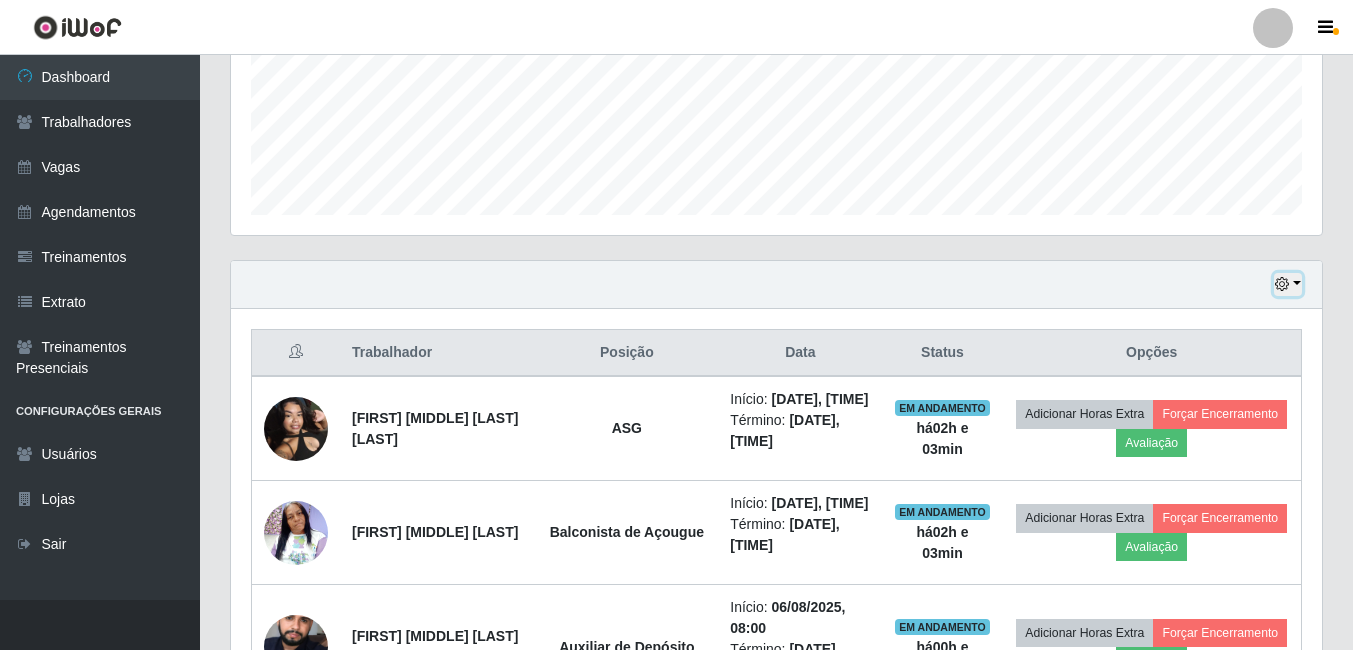 click at bounding box center [1288, 284] 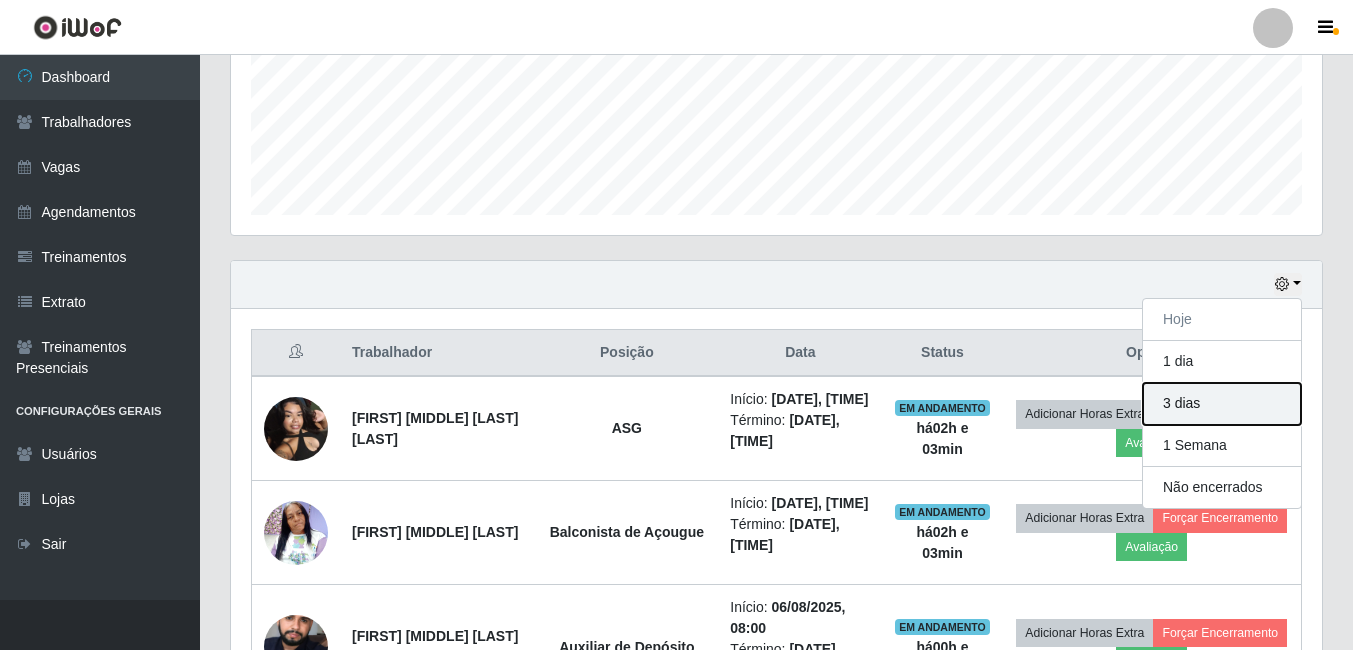 click on "3 dias" at bounding box center [1222, 404] 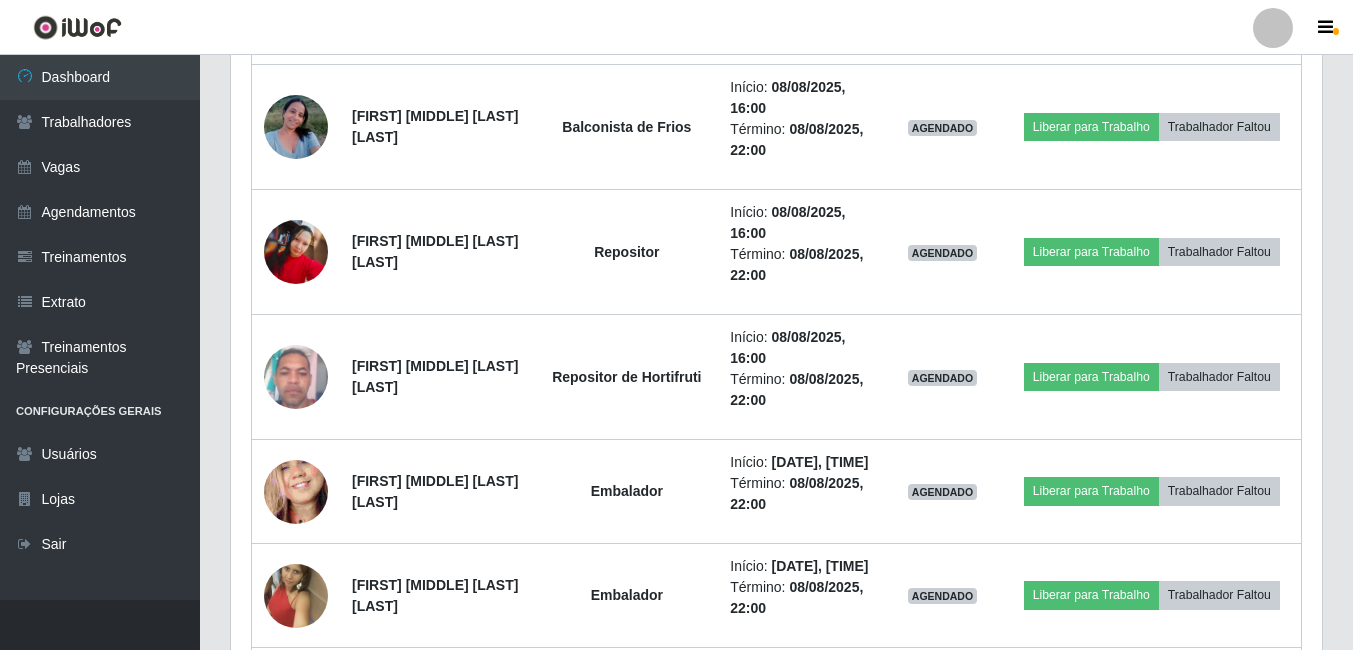 scroll, scrollTop: 5300, scrollLeft: 0, axis: vertical 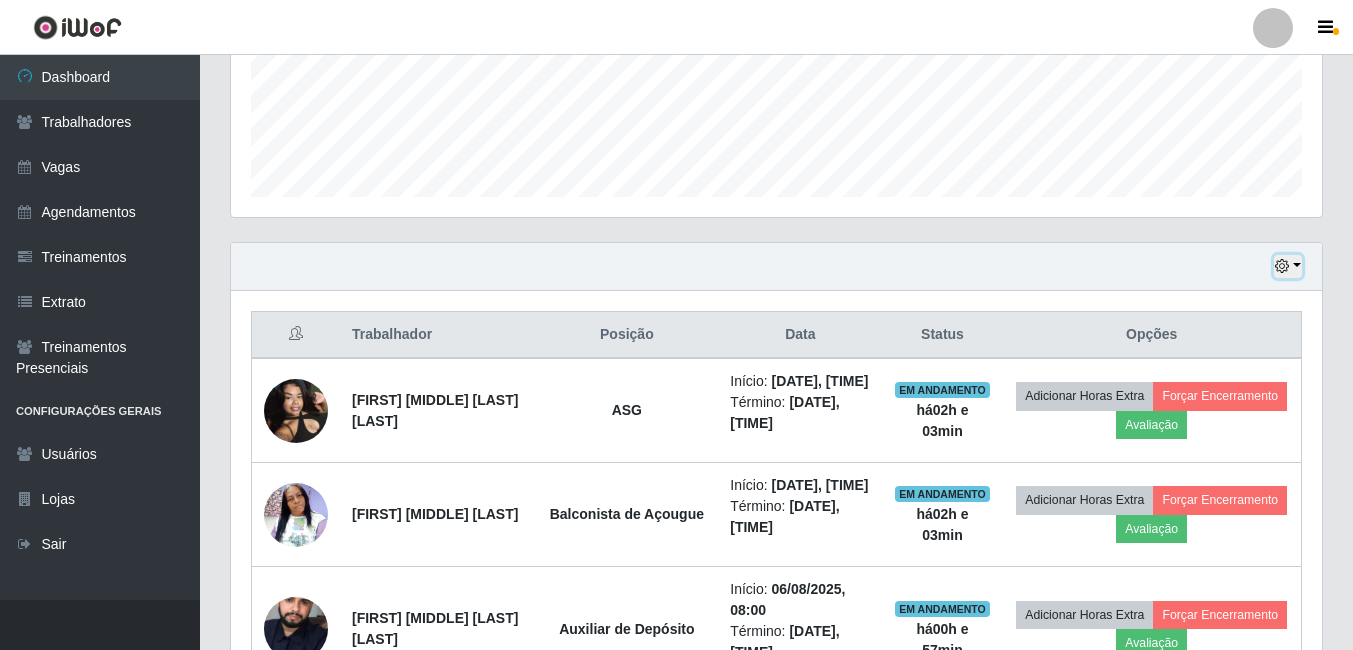 click at bounding box center (1288, 266) 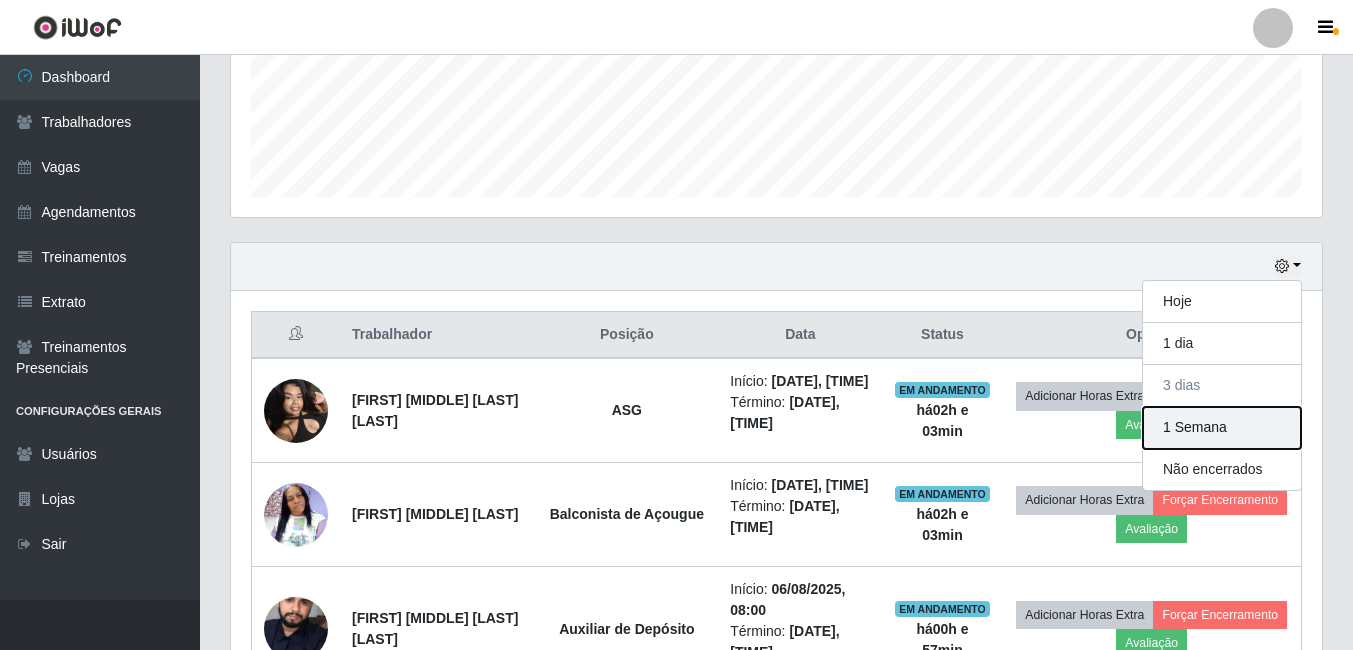 click on "1 Semana" at bounding box center [1222, 428] 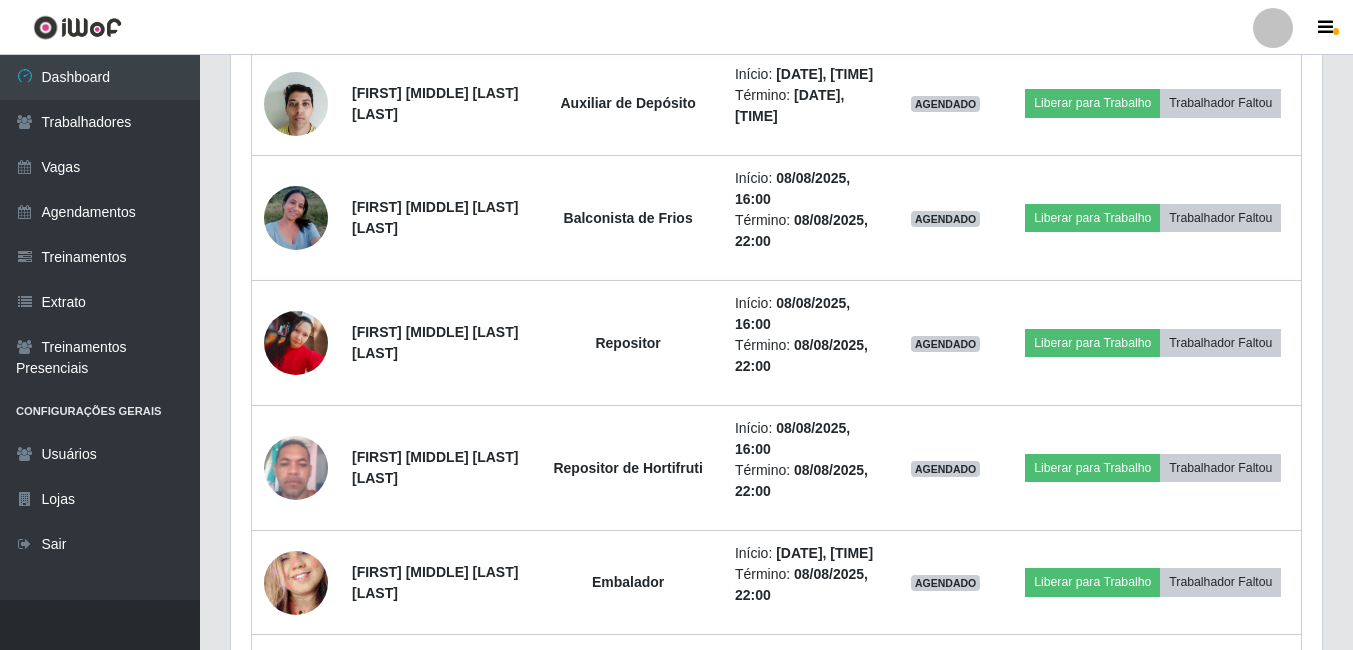 scroll, scrollTop: 5218, scrollLeft: 0, axis: vertical 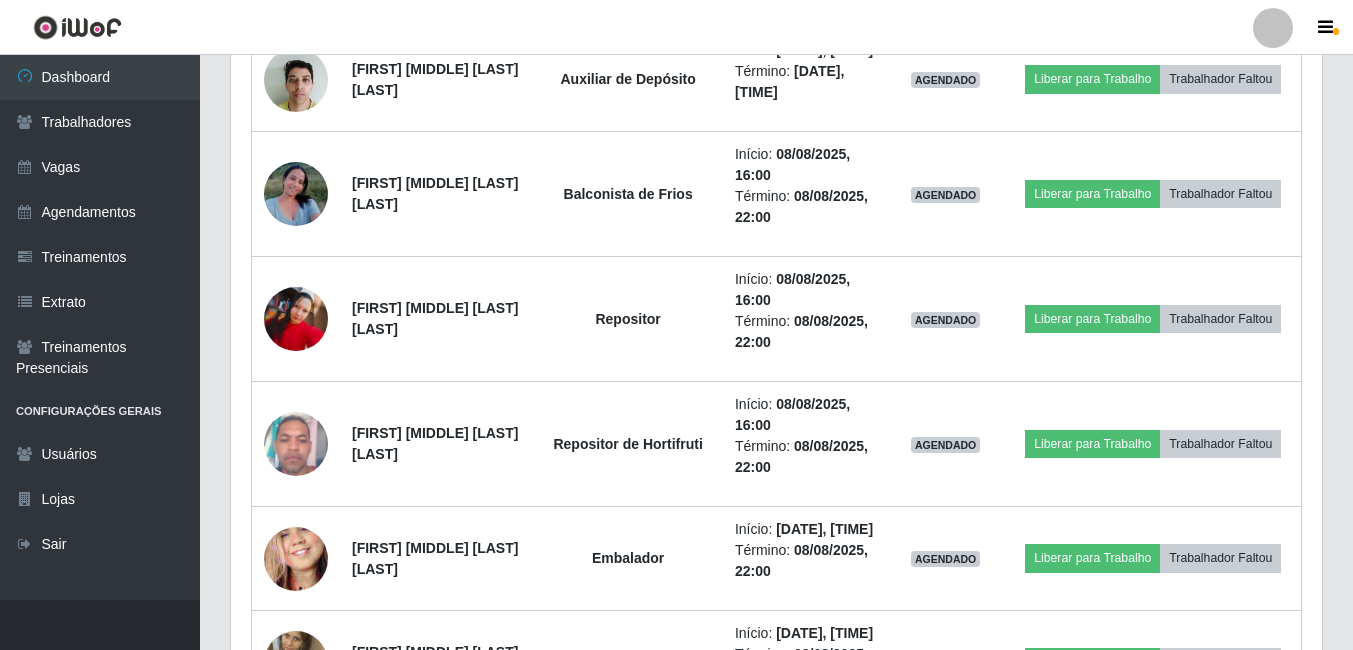 click at bounding box center (296, -337) 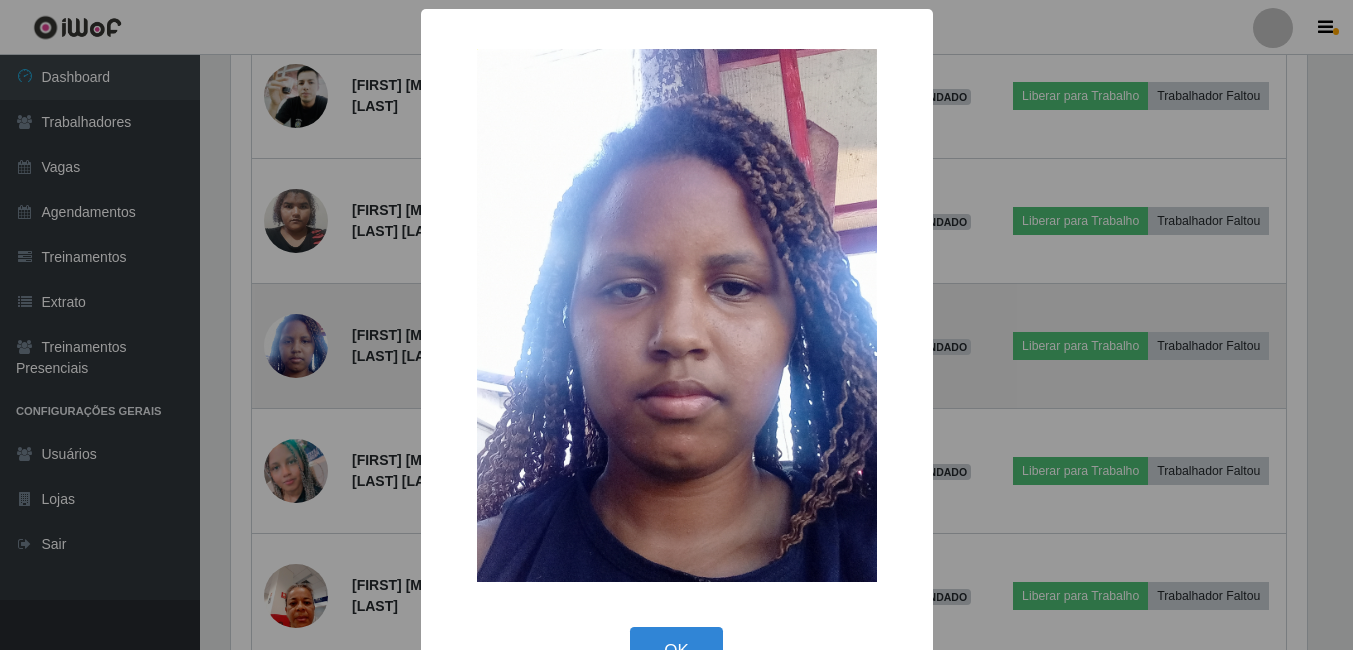 scroll, scrollTop: 999585, scrollLeft: 998919, axis: both 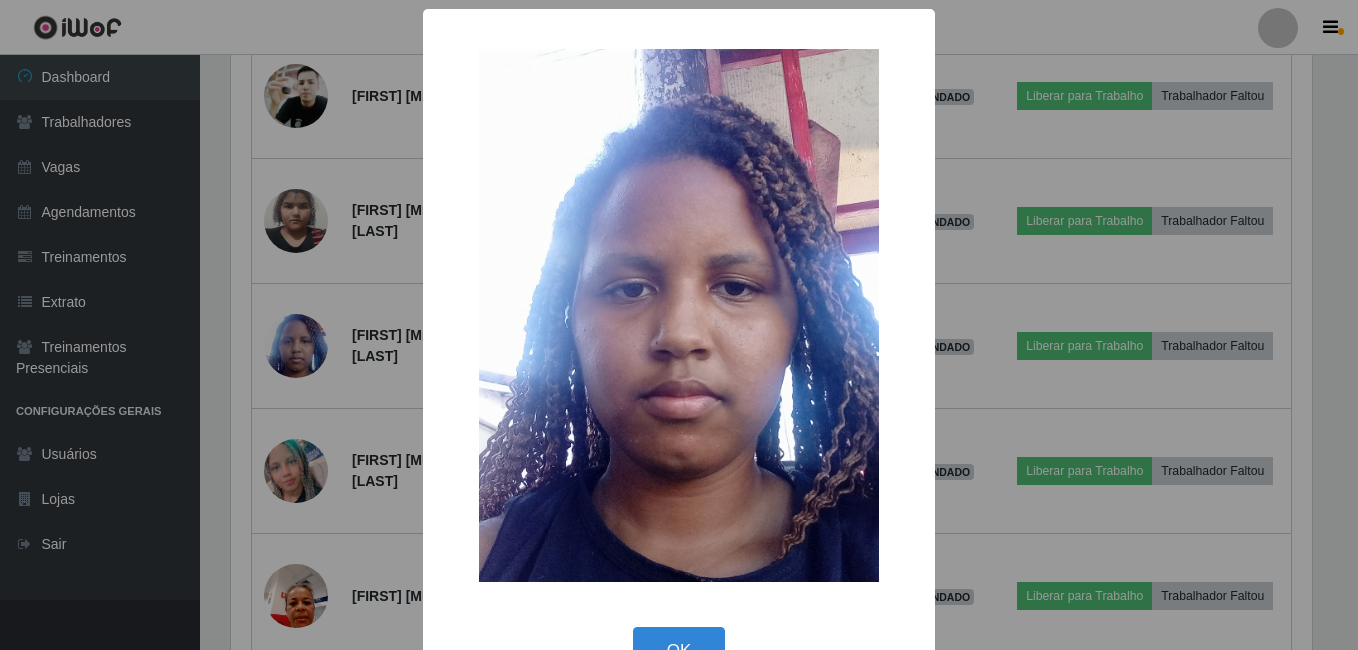 click on "× OK Cancel" at bounding box center (679, 325) 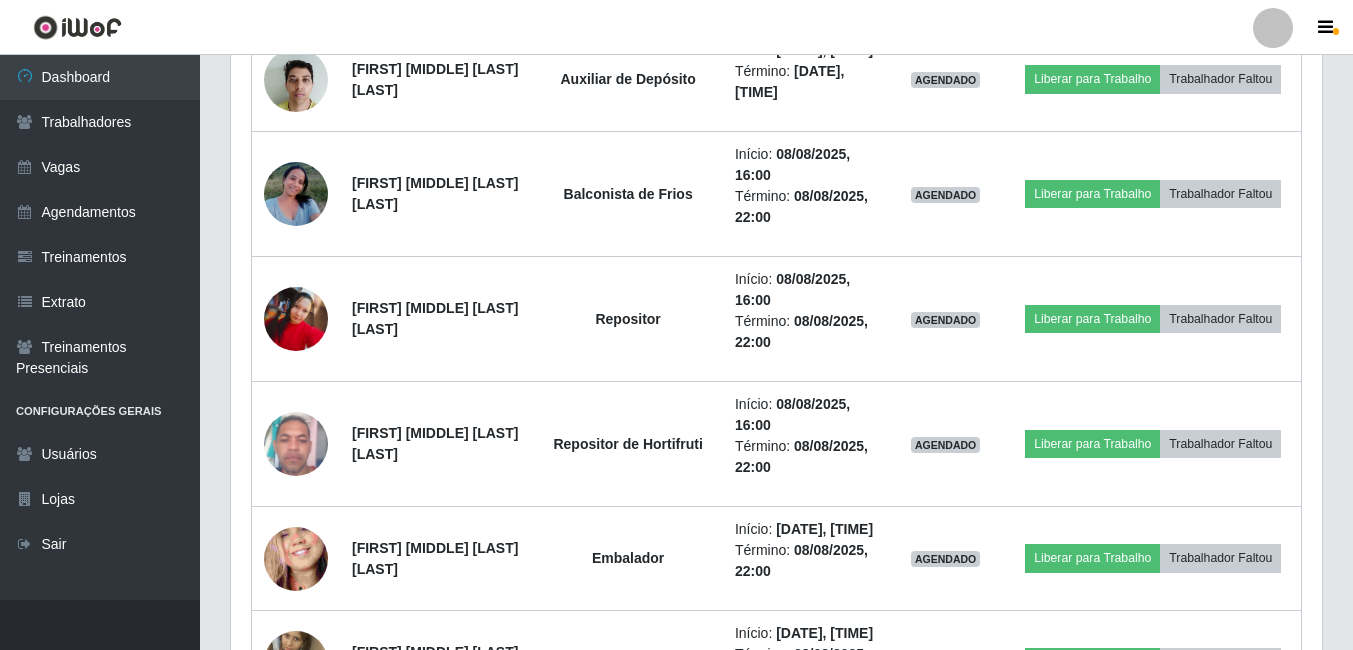 scroll, scrollTop: 999585, scrollLeft: 998909, axis: both 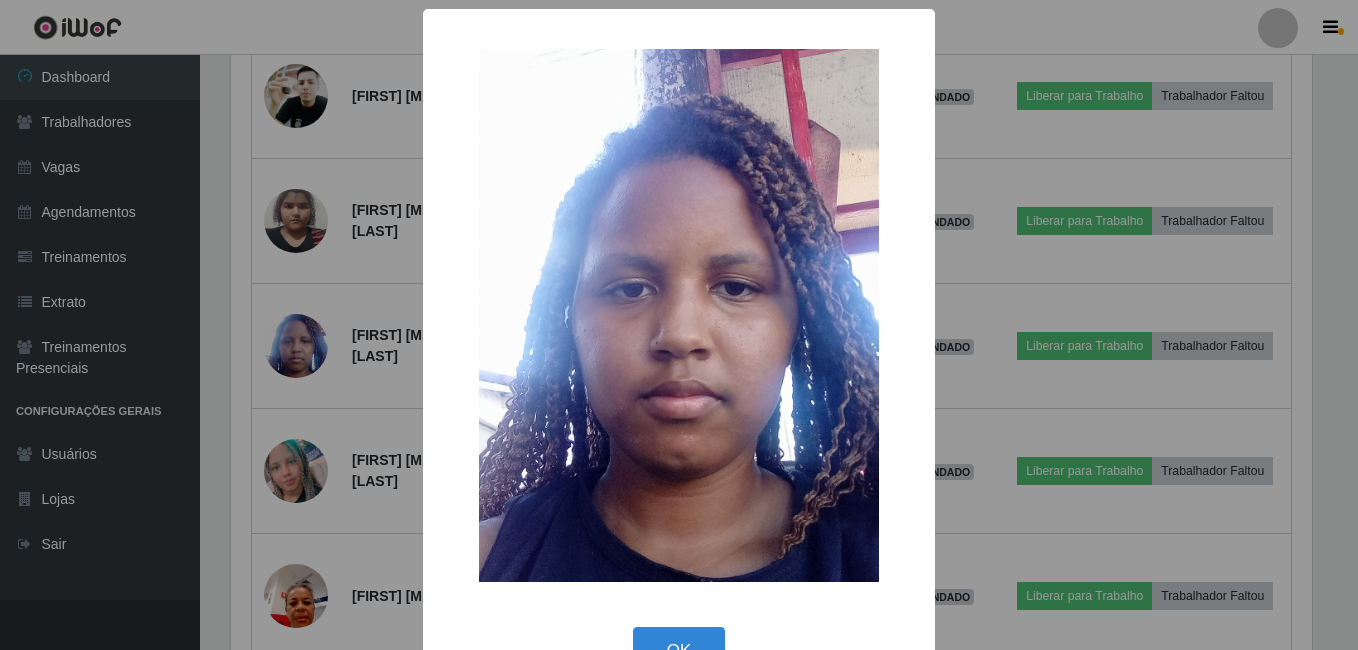 click on "× OK Cancel" at bounding box center (679, 325) 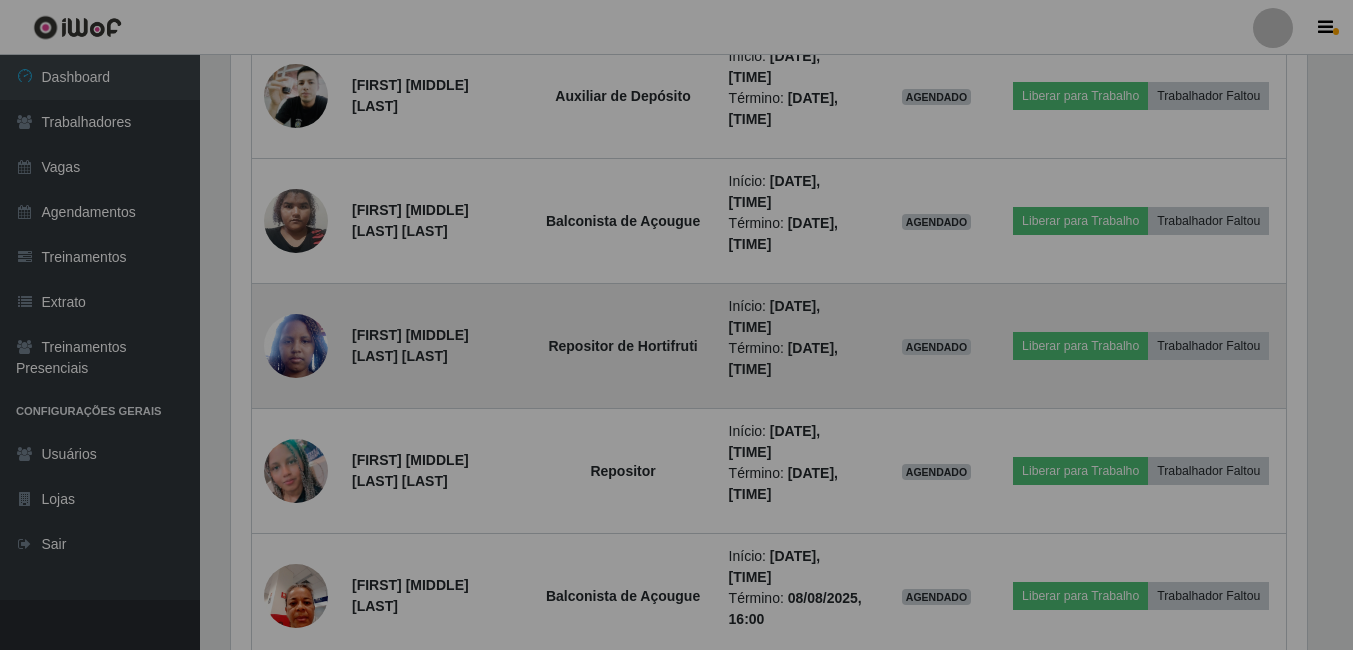 scroll, scrollTop: 999585, scrollLeft: 998909, axis: both 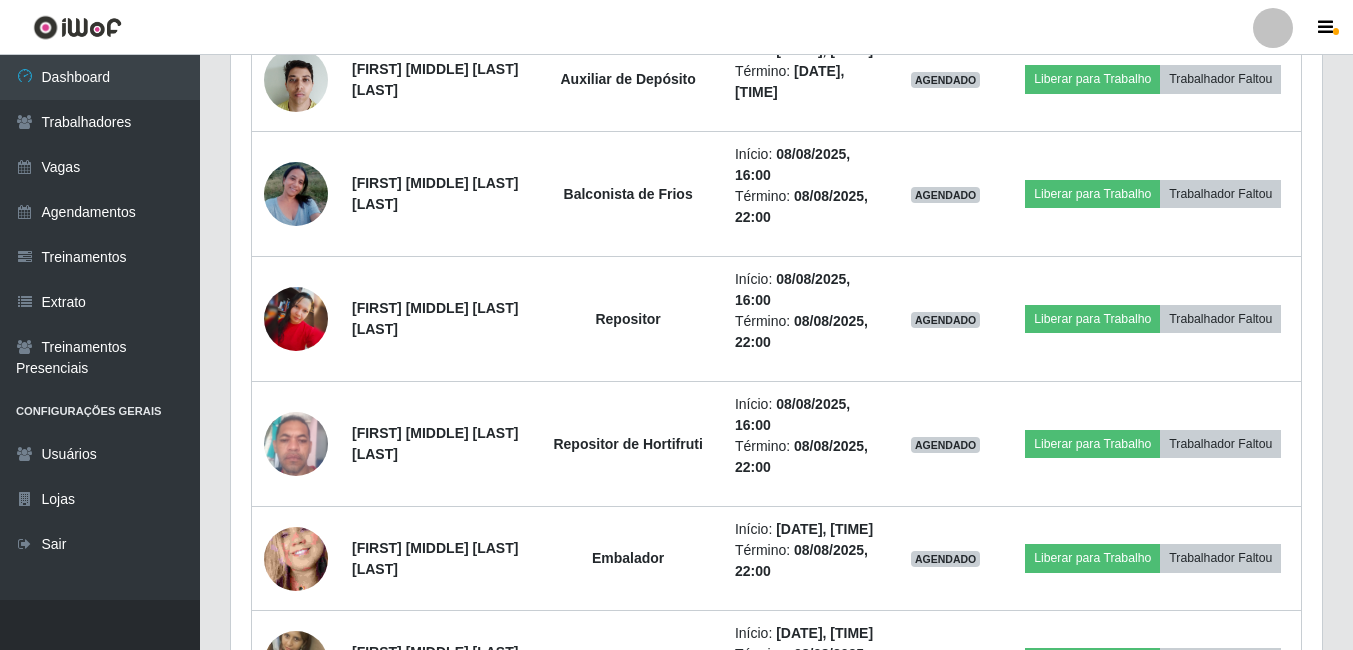 click at bounding box center (296, -232) 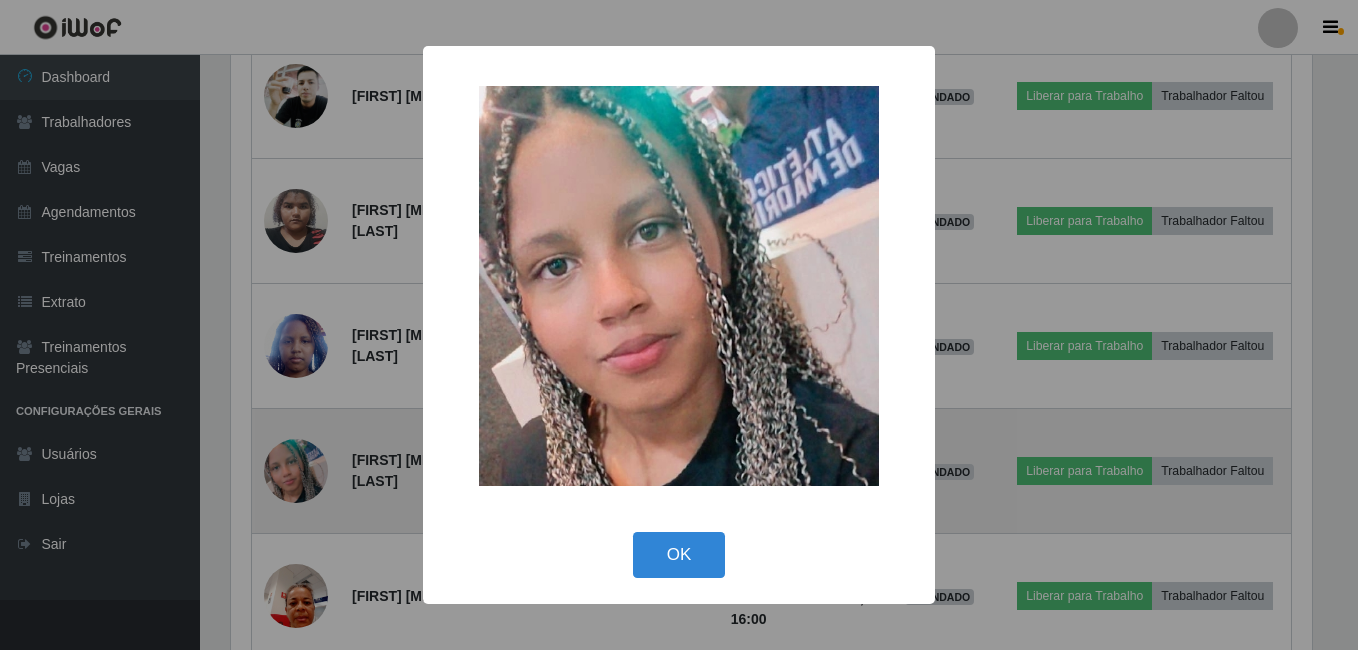 scroll, scrollTop: 999585, scrollLeft: 998919, axis: both 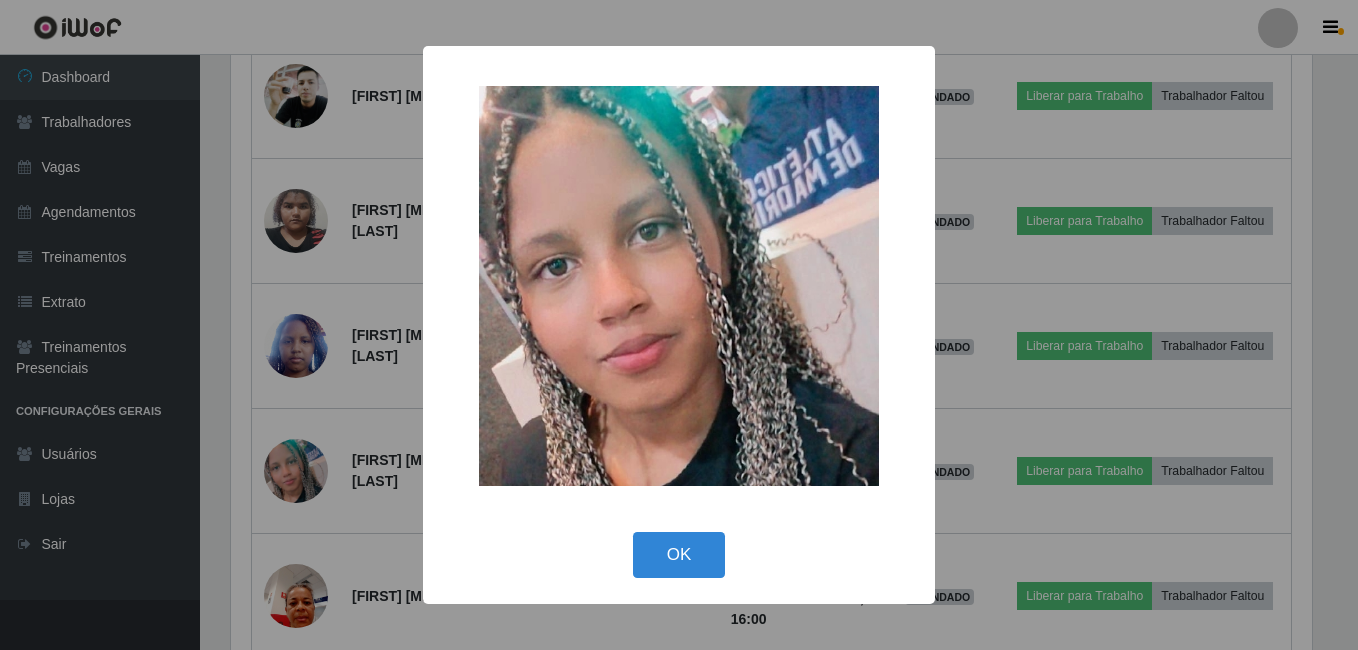 click on "× OK Cancel" at bounding box center (679, 325) 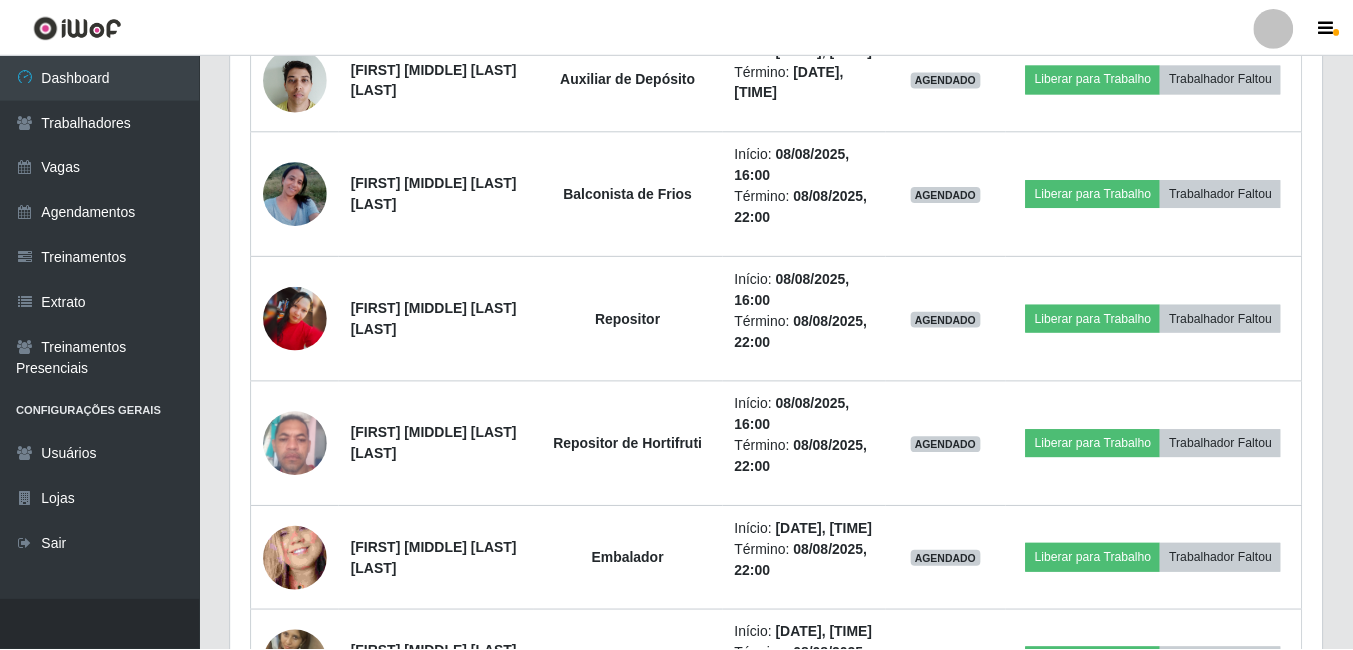 scroll, scrollTop: 999585, scrollLeft: 998909, axis: both 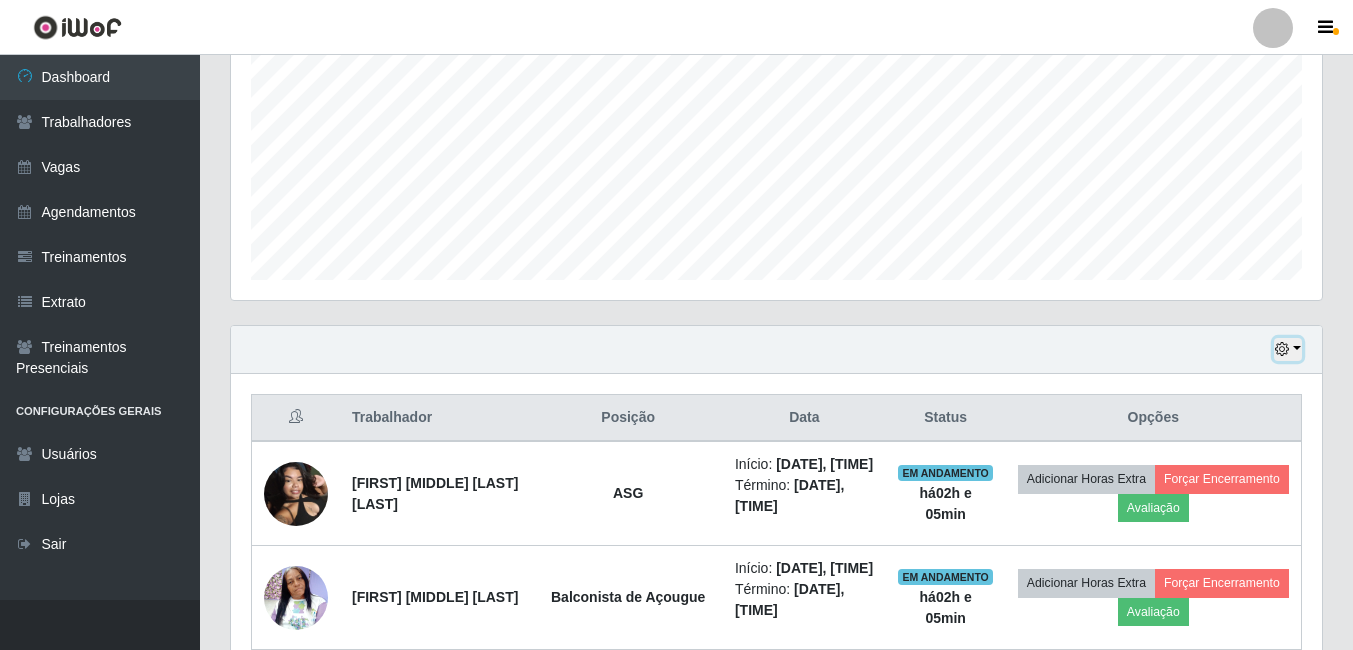 click at bounding box center (1282, 349) 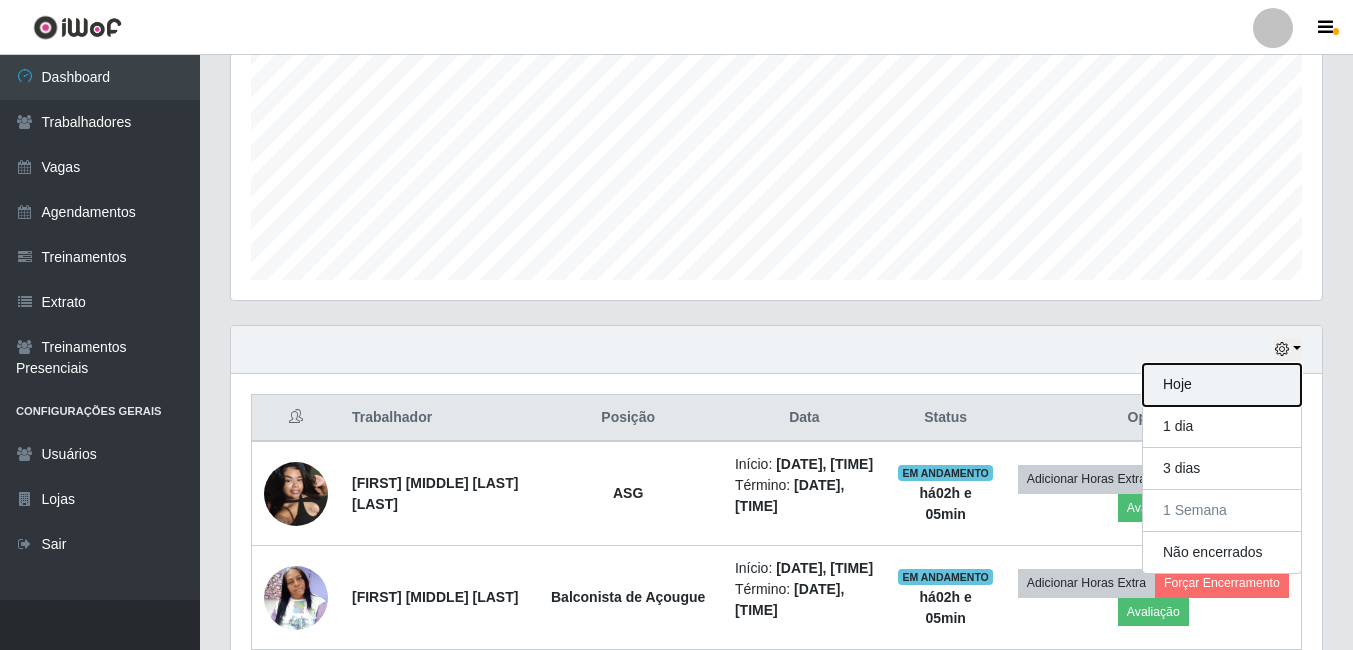 click on "Hoje" at bounding box center (1222, 385) 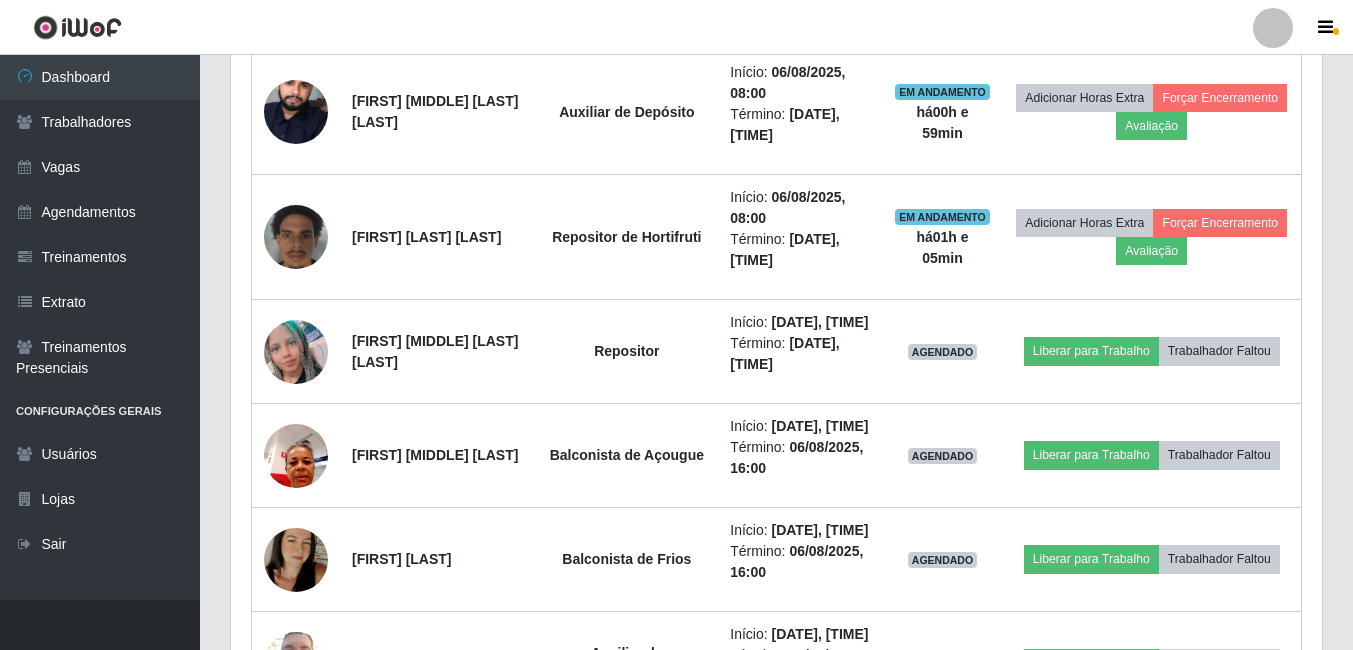 scroll, scrollTop: 1135, scrollLeft: 0, axis: vertical 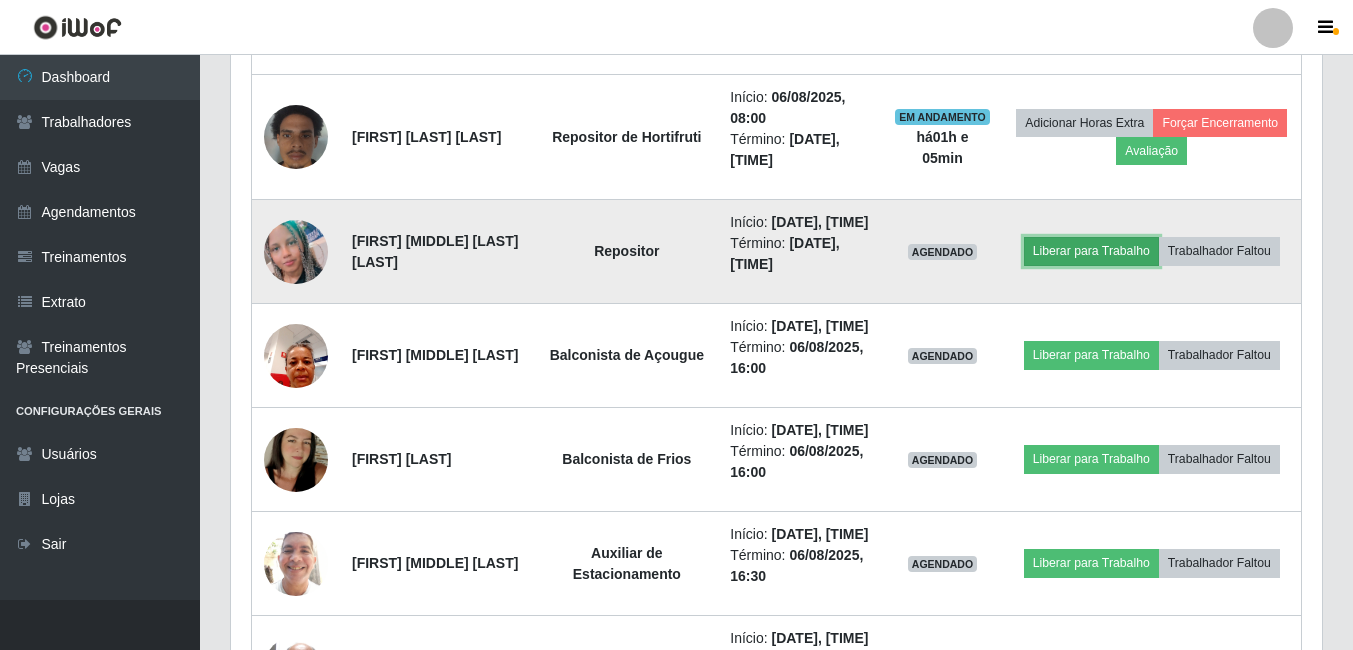 click on "Liberar para Trabalho" at bounding box center (1091, 251) 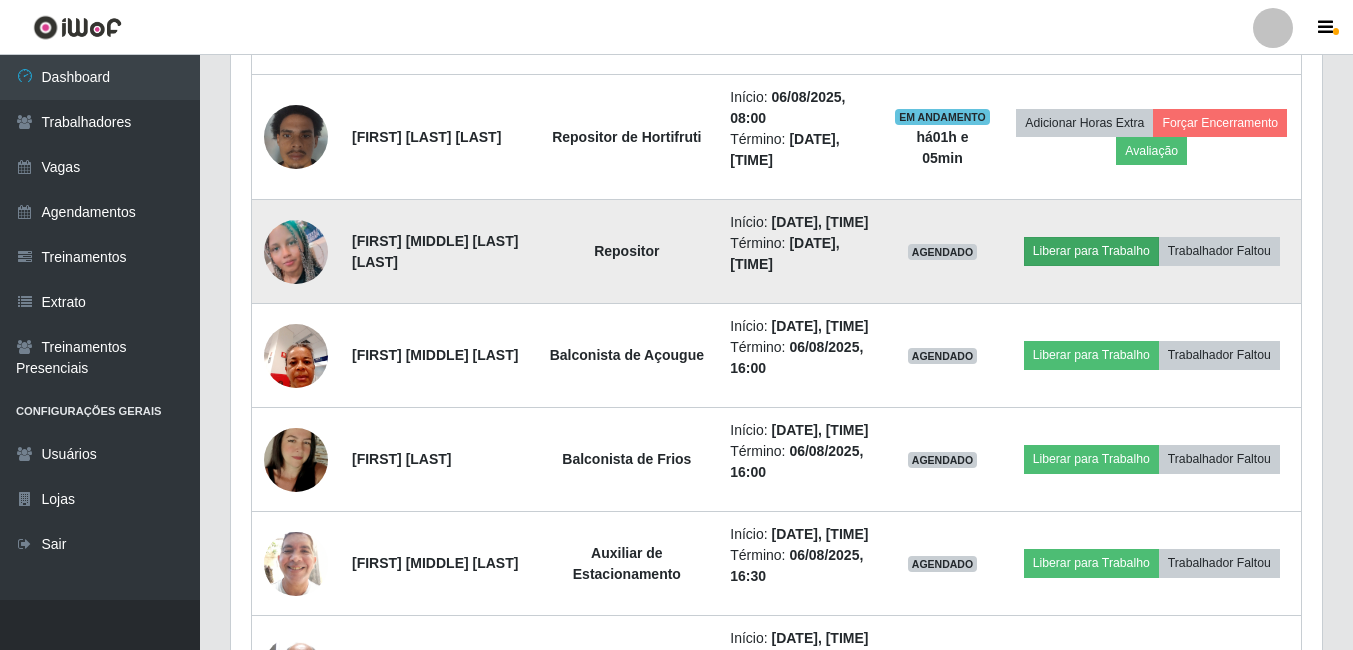 scroll, scrollTop: 999585, scrollLeft: 998919, axis: both 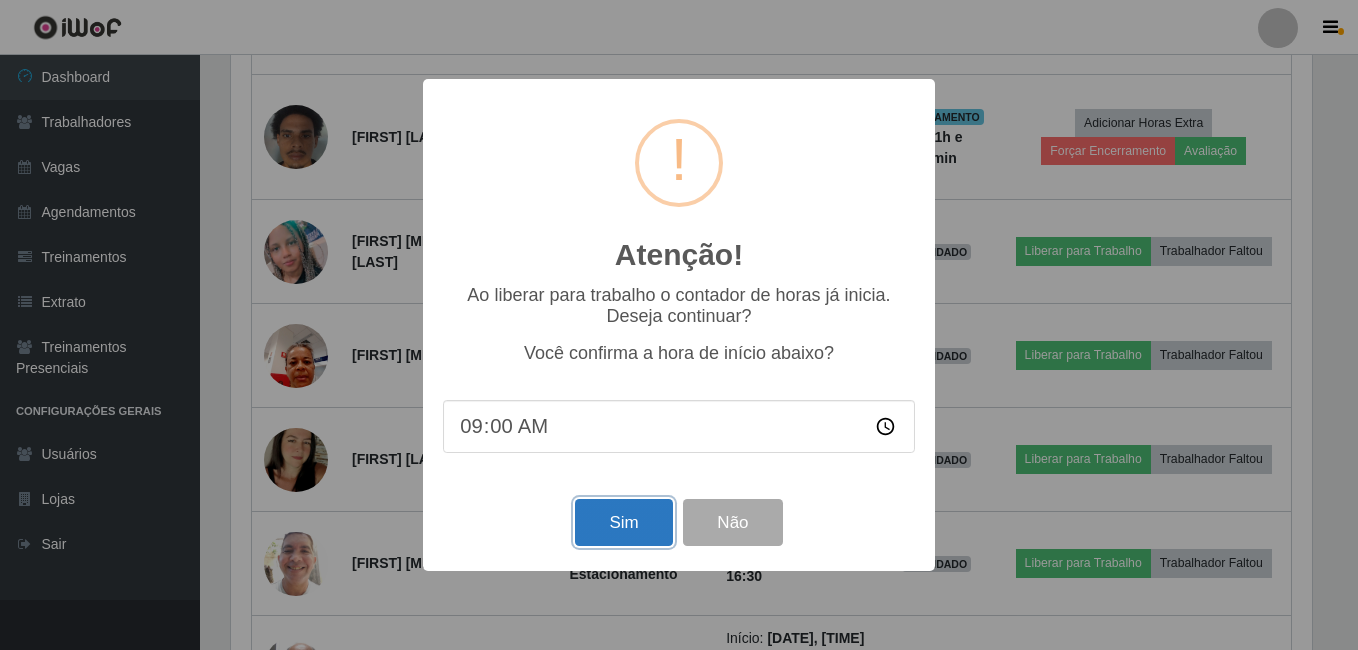 click on "Sim" at bounding box center (623, 522) 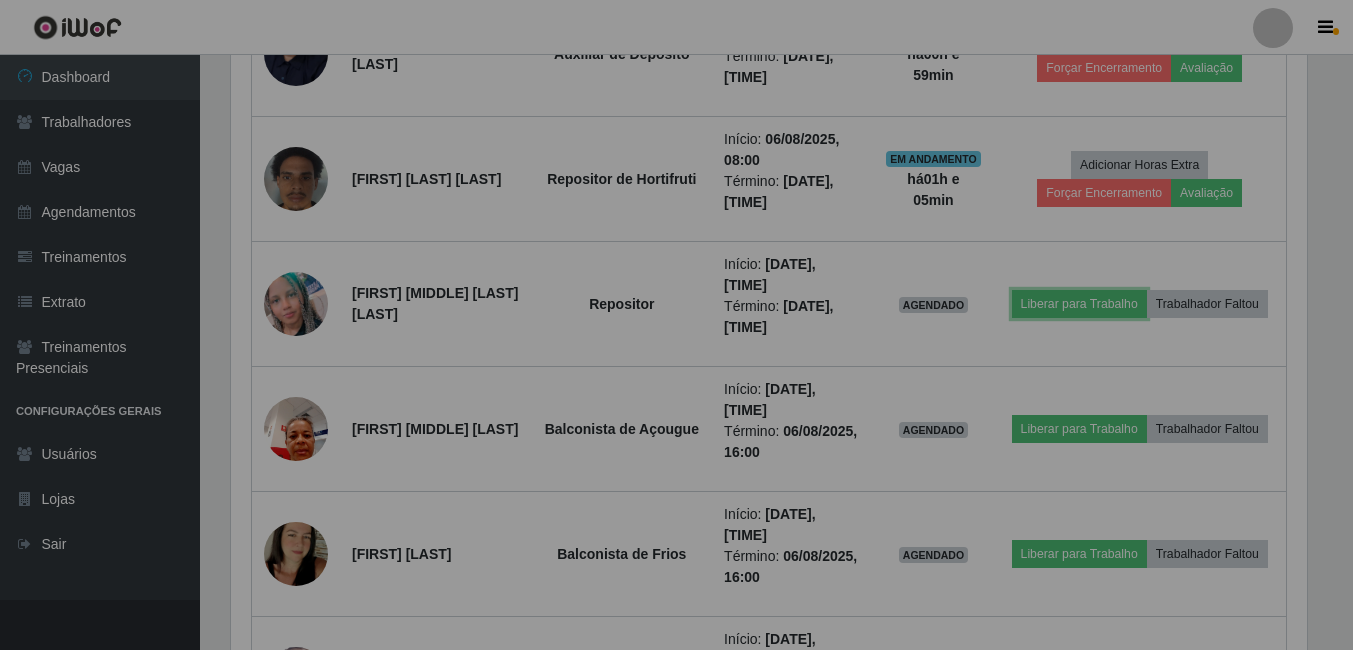 scroll, scrollTop: 999585, scrollLeft: 998909, axis: both 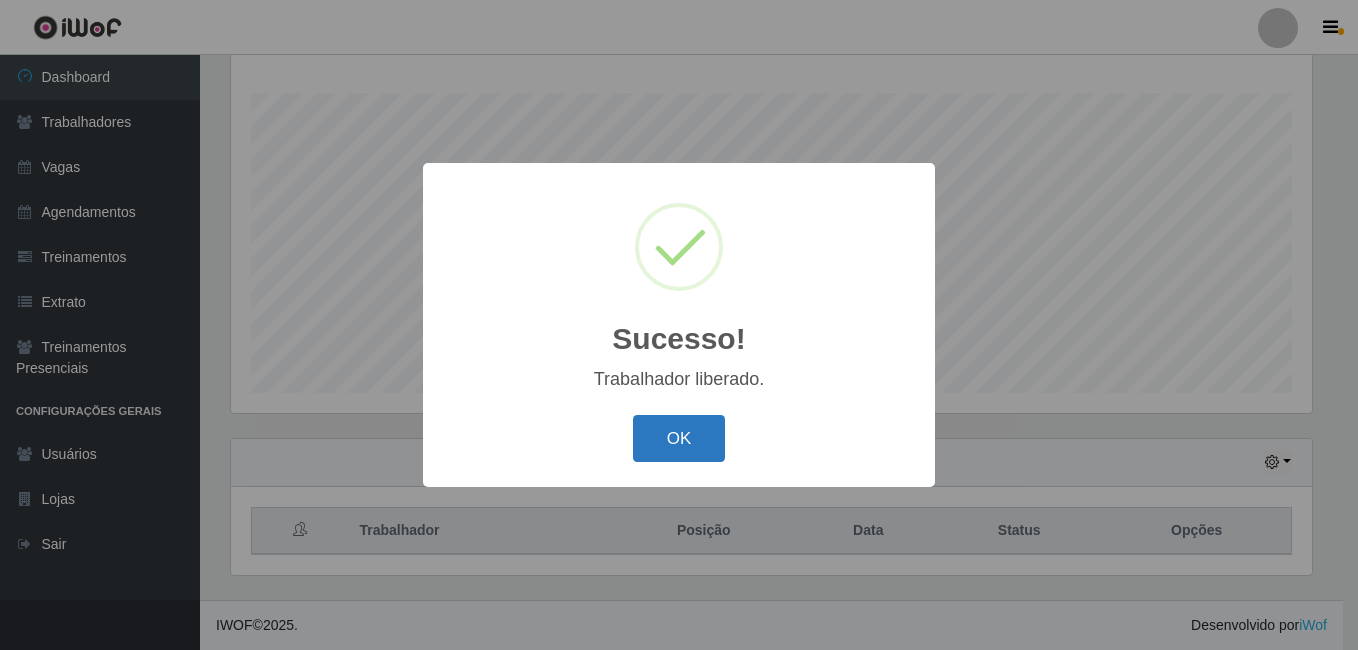 click on "OK" at bounding box center (679, 438) 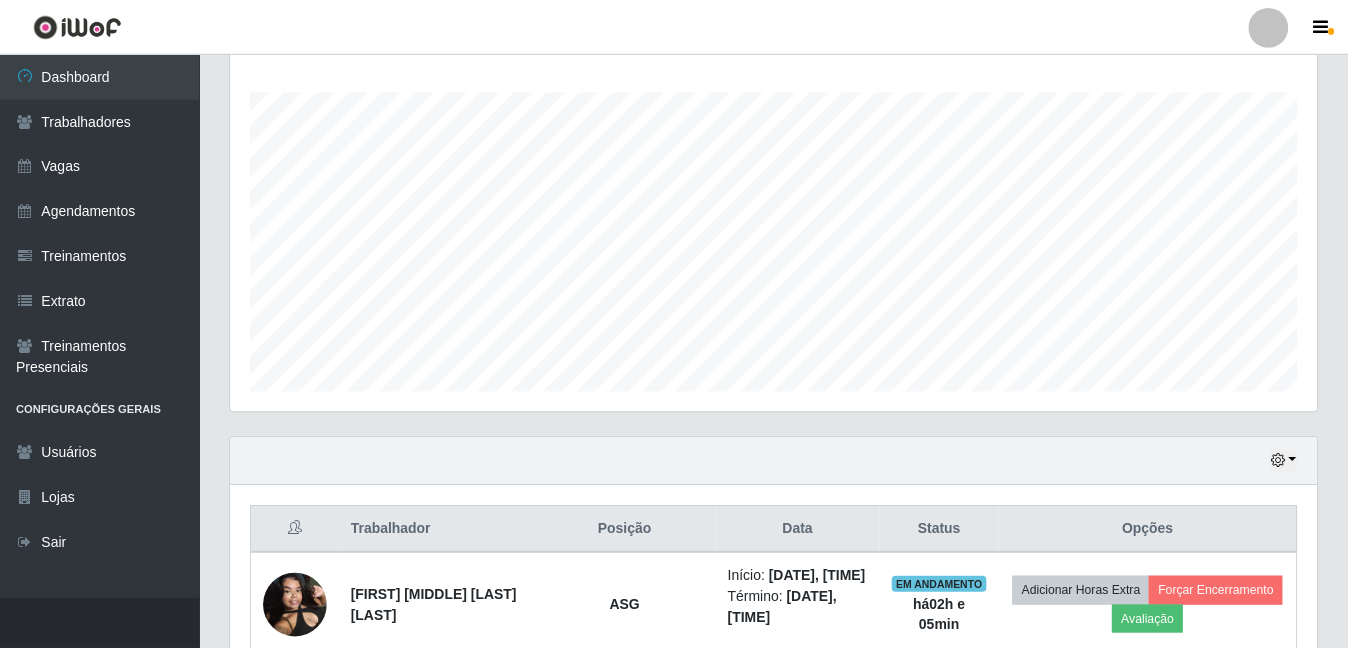 scroll, scrollTop: 999585, scrollLeft: 998909, axis: both 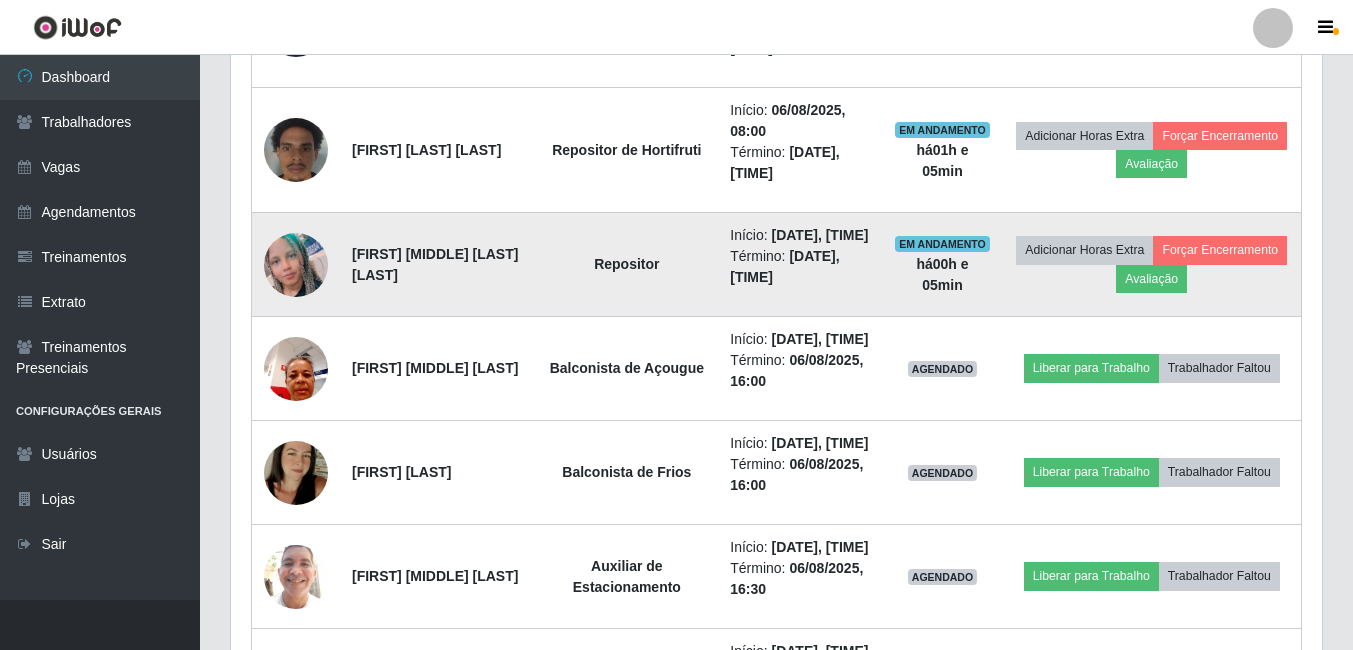 click at bounding box center (296, 265) 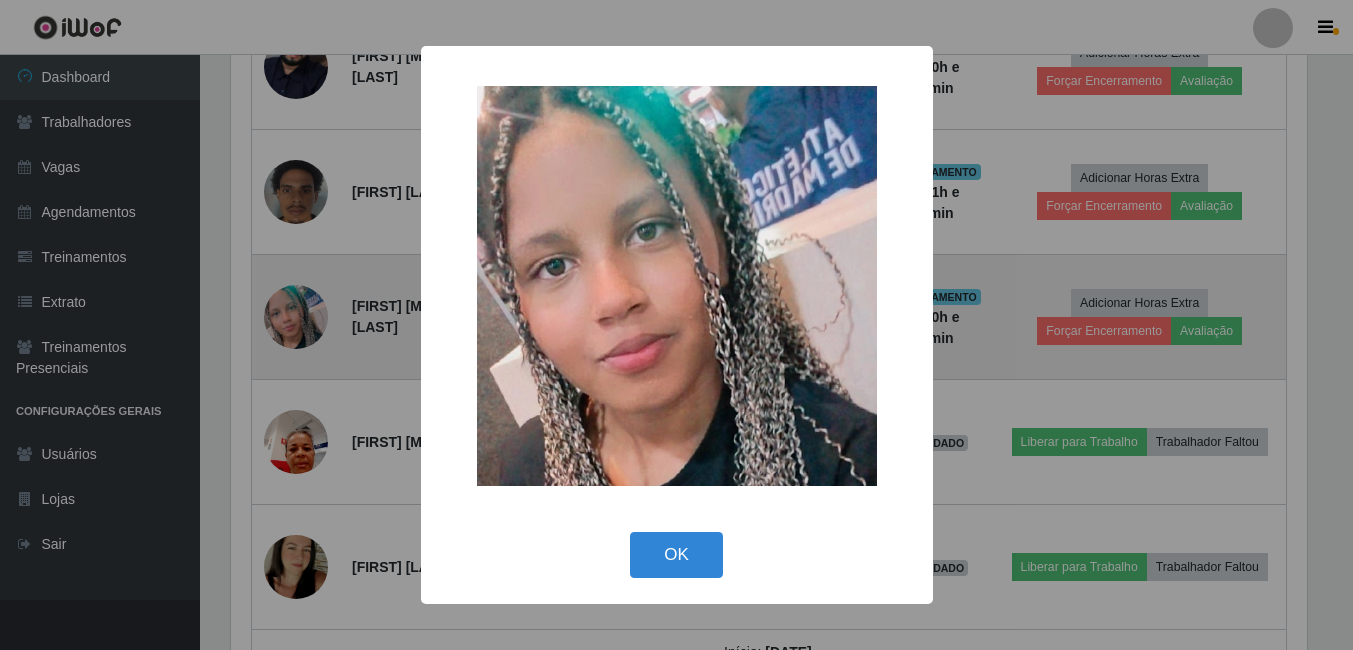 scroll, scrollTop: 999585, scrollLeft: 998919, axis: both 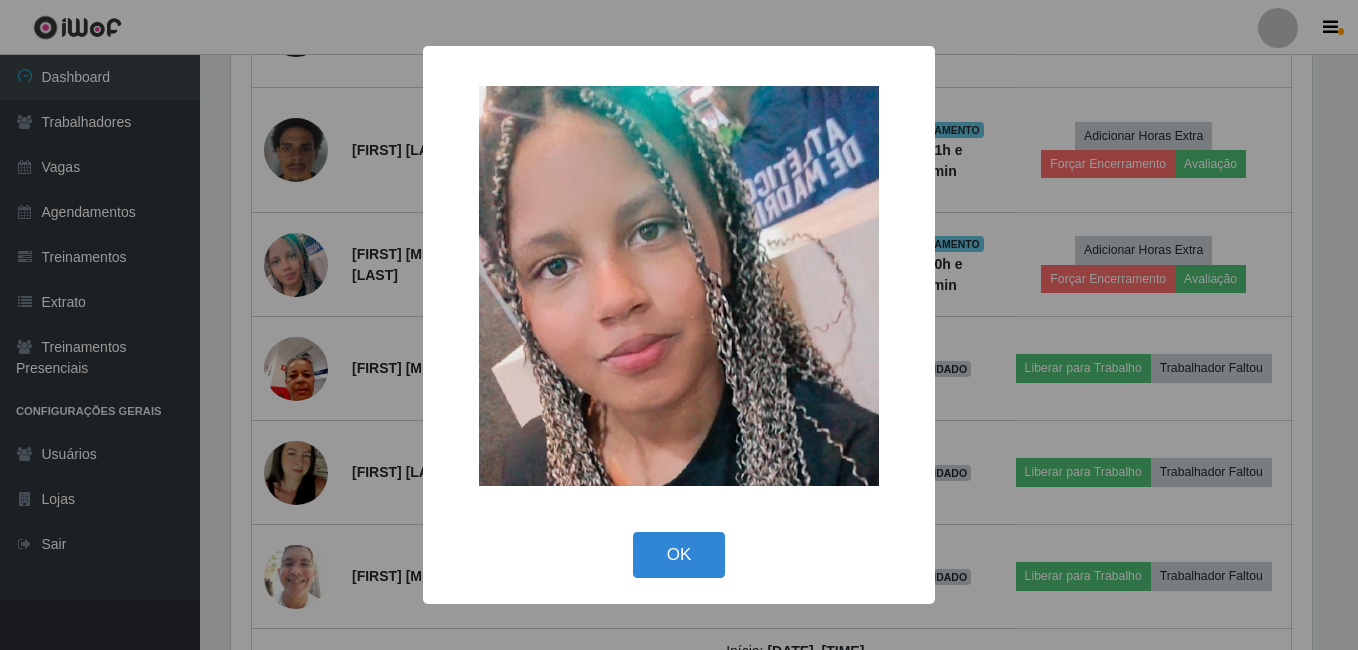 click on "× OK Cancel" at bounding box center [679, 325] 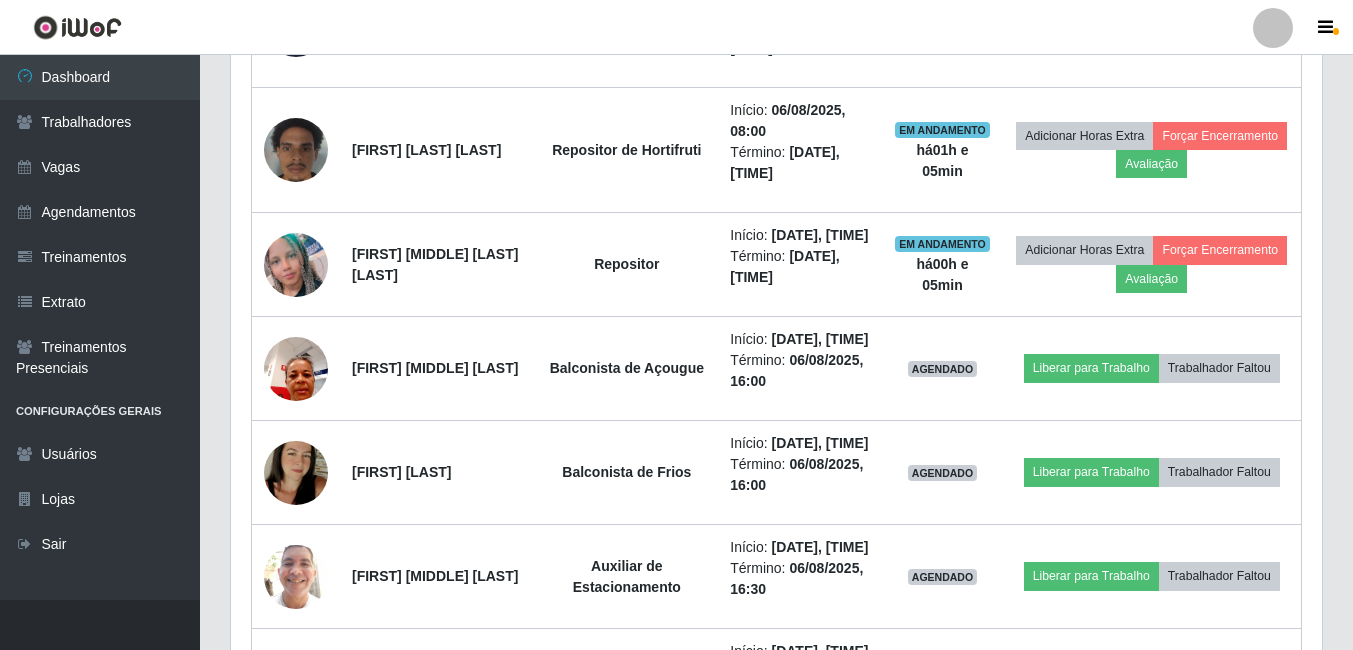 scroll, scrollTop: 999585, scrollLeft: 998909, axis: both 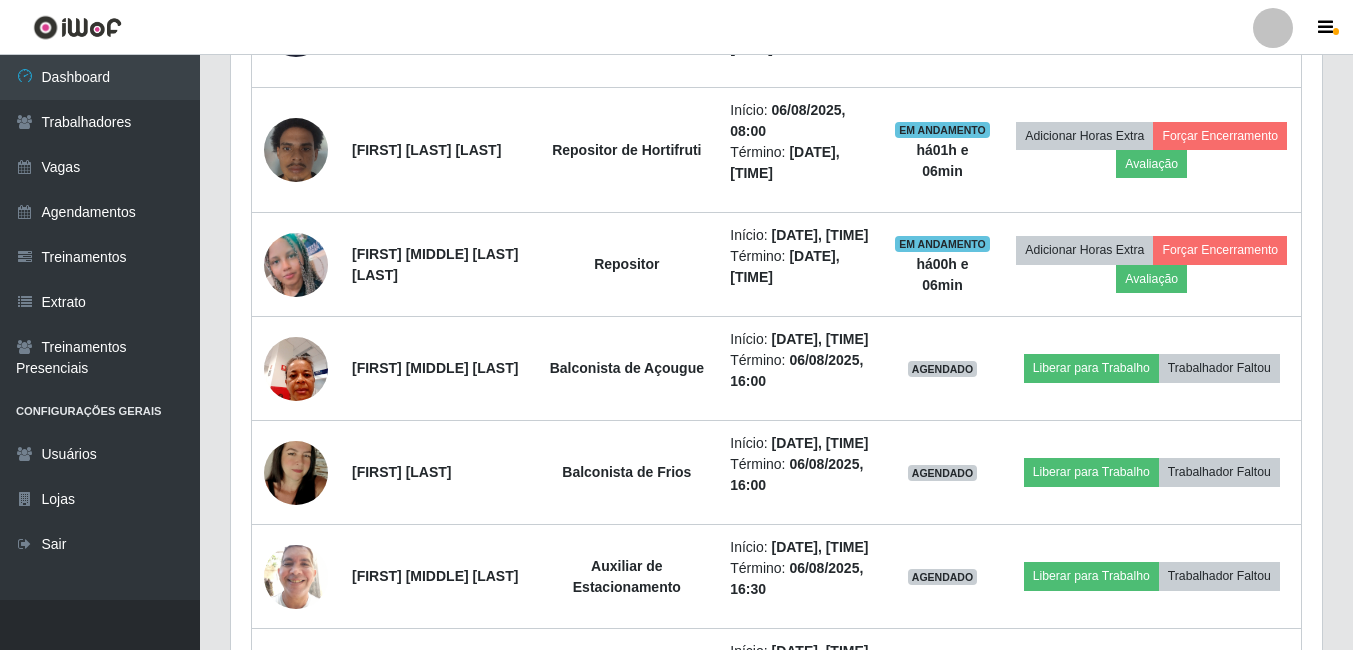 click on "Trabalhador Posição Data Status Opções [FIRST] [MIDDLE] [LAST] [LAST] ASG Início: [DATE], [TIME] Término: [DATE], [TIME] EM ANDAMENTO há 02 h e 06 min Adicionar Horas Extra Forçar Encerramento Avaliação [FIRST] [MIDDLE] [LAST] Balconista de Açougue Início: [DATE], [TIME] Término: [DATE], [TIME] EM ANDAMENTO há 02 h e 06 min Adicionar Horas Extra Forçar Encerramento Avaliação [FIRST] [MIDDLE] [LAST] [LAST] Auxiliar de Depósito Início: [DATE], [TIME] Término: [DATE], [TIME] EM ANDAMENTO há 01 h e 00 min Adicionar Horas Extra Forçar Encerramento Avaliação [FIRST] [LAST] [LAST] Repositor de Hortifruti Início: [DATE], [TIME] Término: [DATE], [TIME] EM ANDAMENTO há 01 h e 06 min Adicionar Horas Extra Forçar Encerramento Avaliação [FIRST] [MIDDLE] [LAST] Repositor Início: [DATE], [TIME] Término: [DATE], [TIME] EM ANDAMENTO há 00 h e 06 min Adicionar Horas Extra Avaliação" at bounding box center (776, 667) 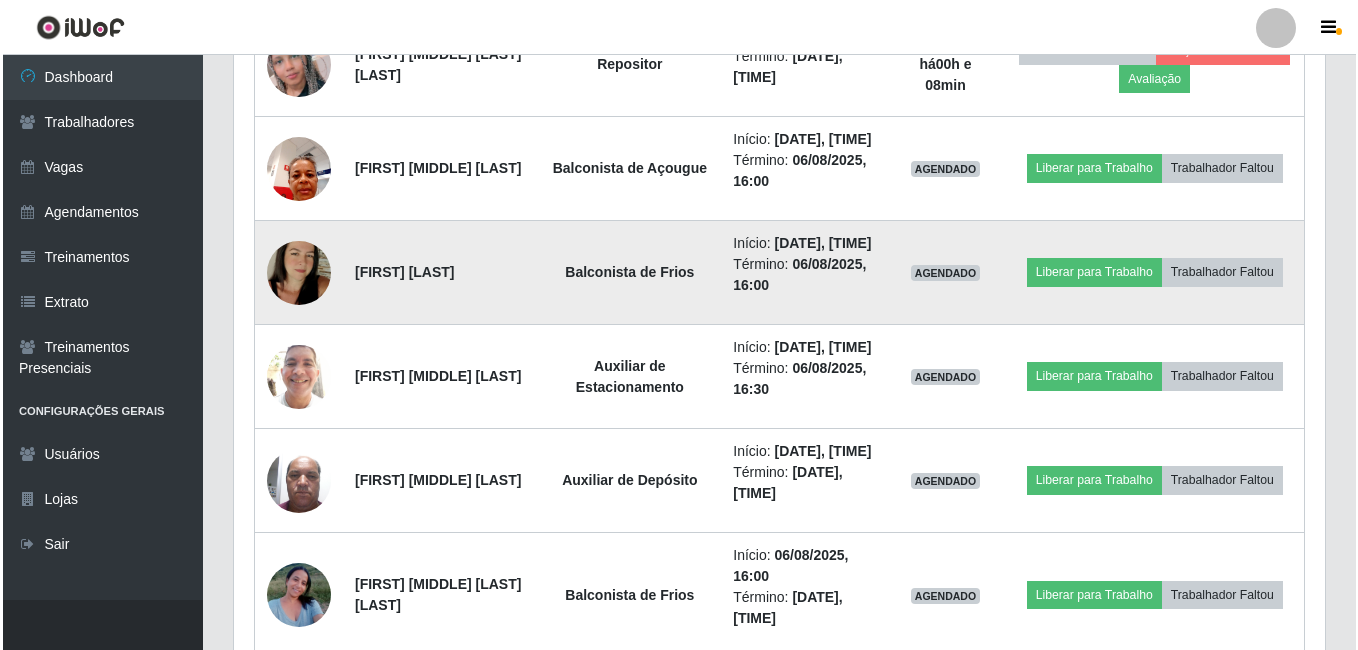 scroll, scrollTop: 1422, scrollLeft: 0, axis: vertical 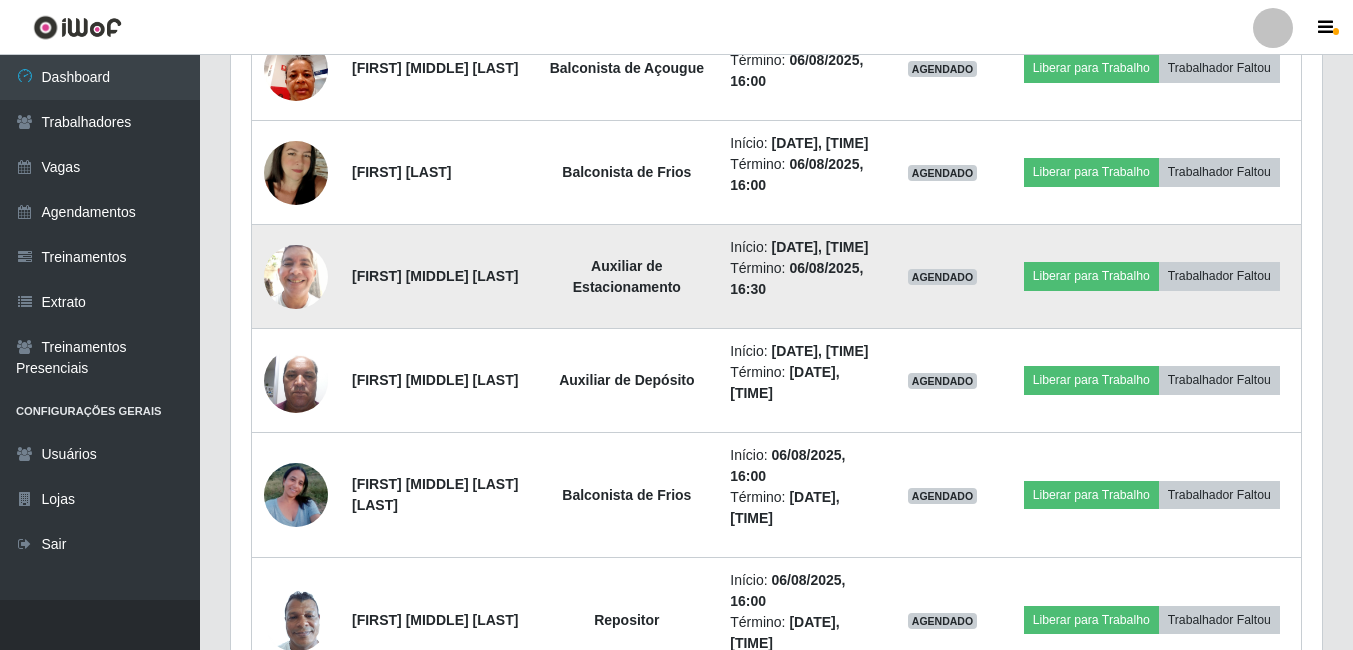 click at bounding box center (296, 276) 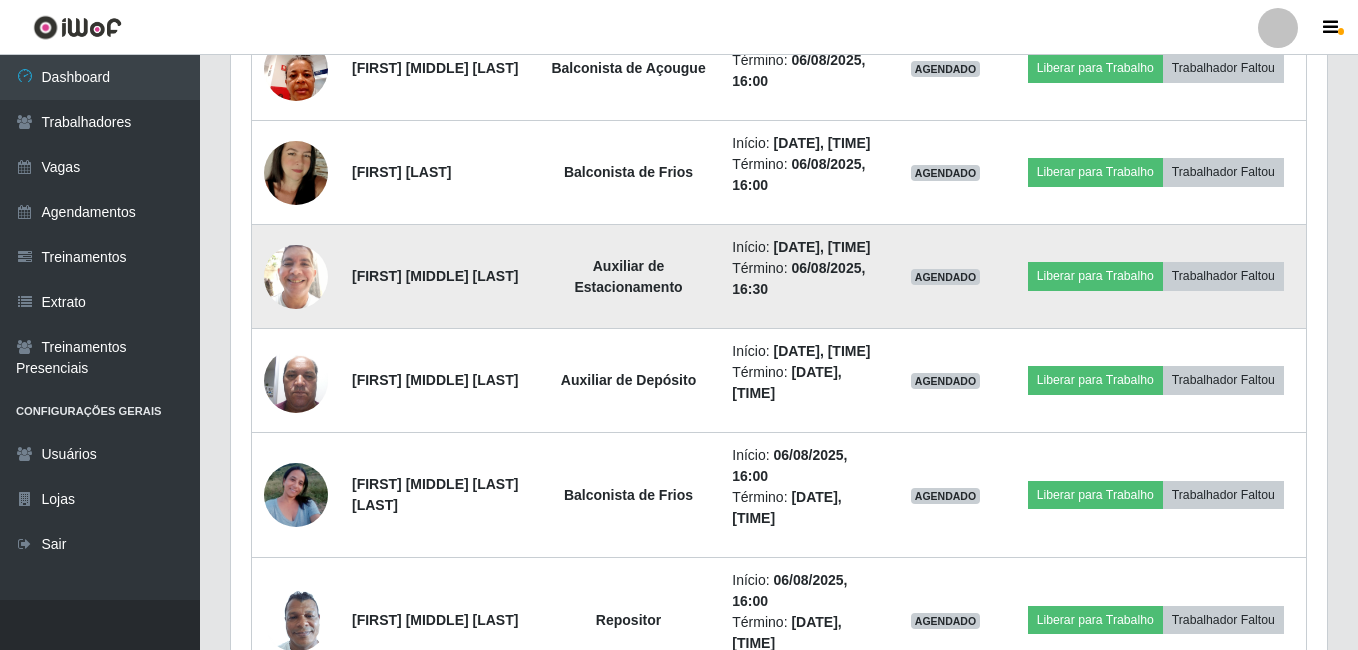 scroll, scrollTop: 999585, scrollLeft: 998919, axis: both 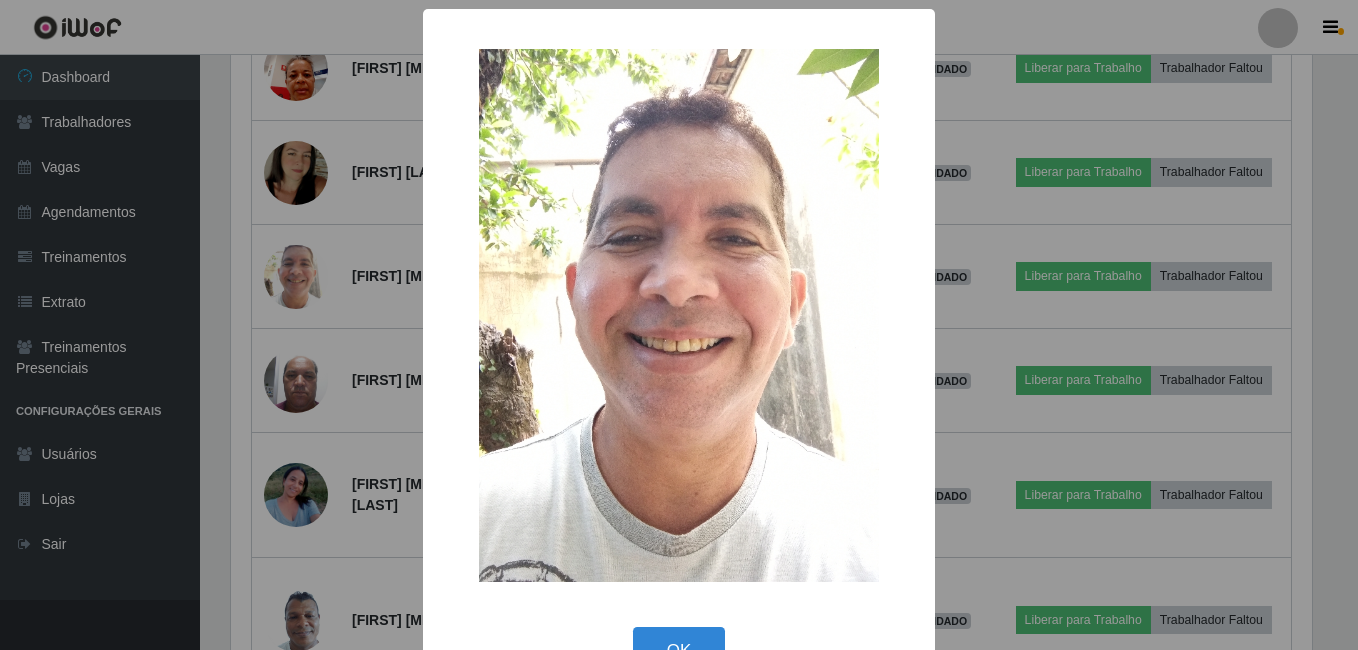 click on "× OK Cancel" at bounding box center (679, 325) 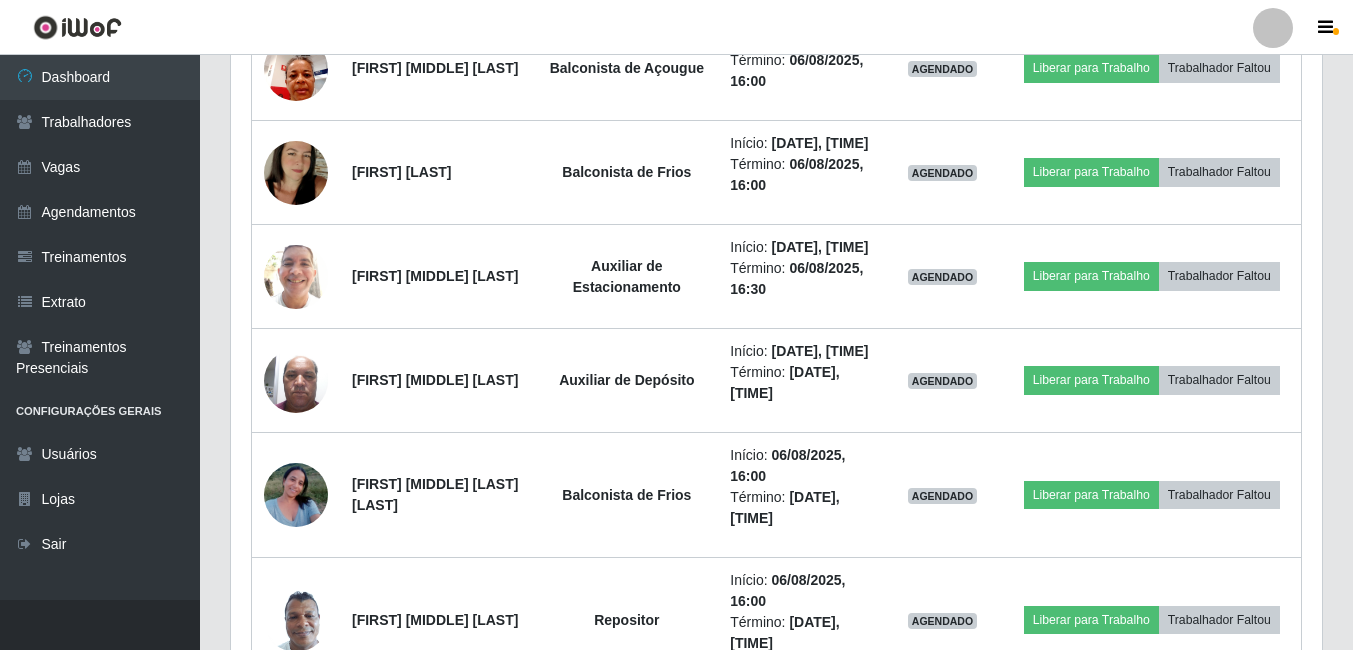 scroll, scrollTop: 999585, scrollLeft: 998909, axis: both 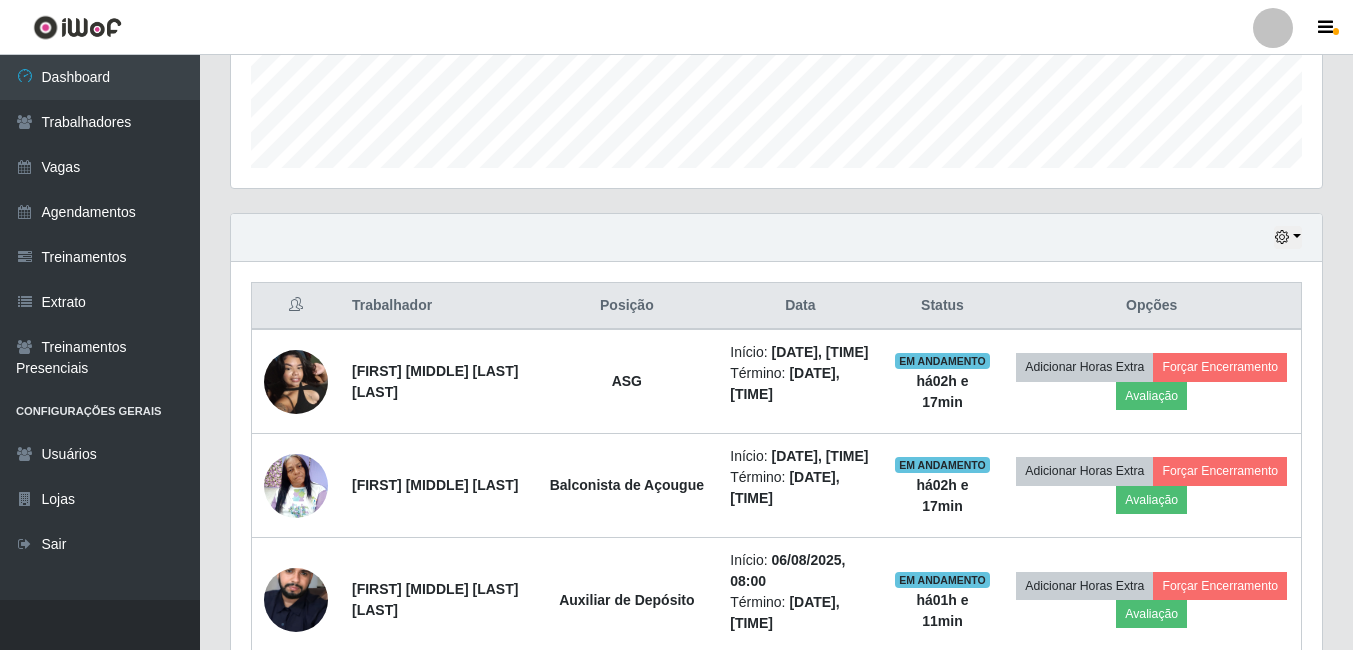 click on "Hoje 1 dia 3 dias 1 Semana Não encerrados" at bounding box center (776, 238) 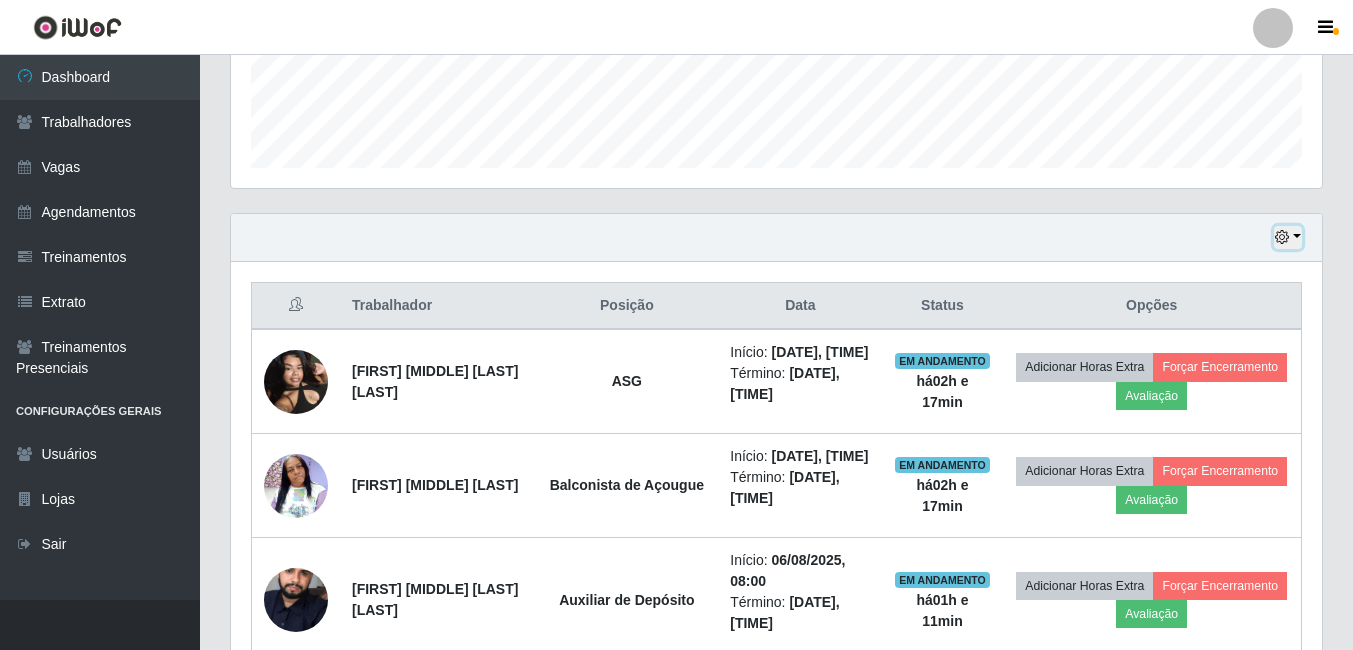 click at bounding box center [1282, 237] 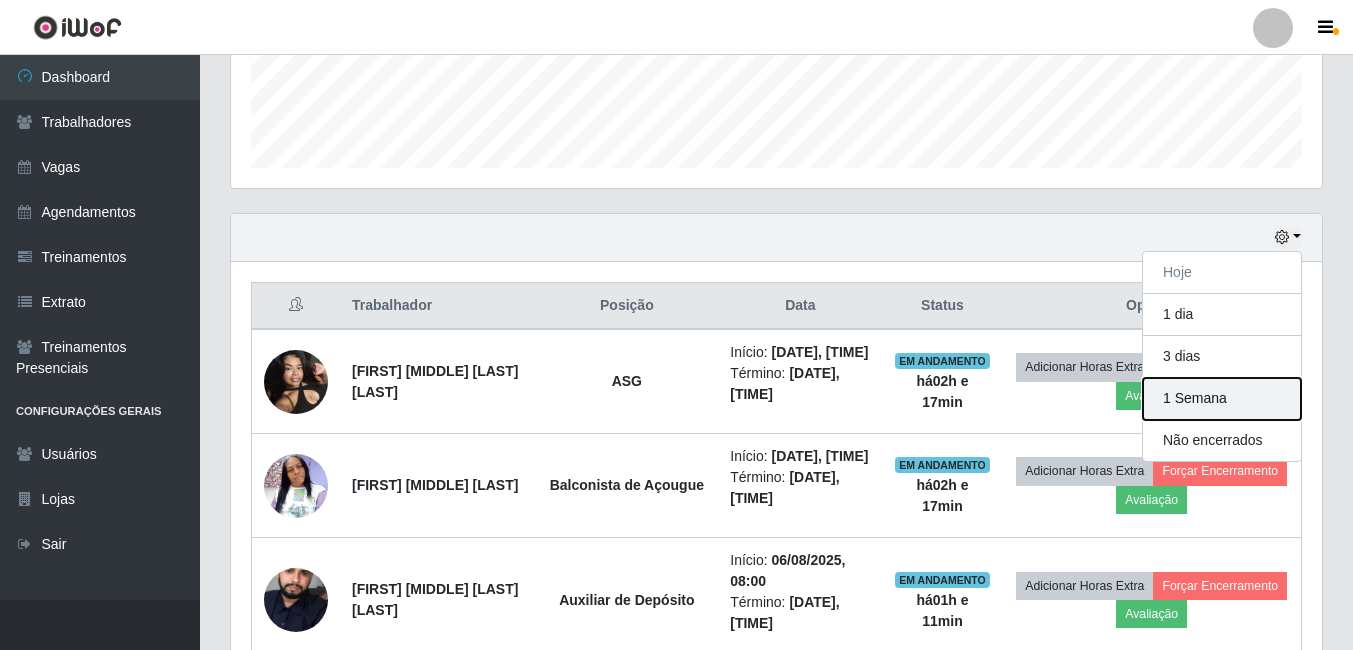 click on "1 Semana" at bounding box center [1222, 399] 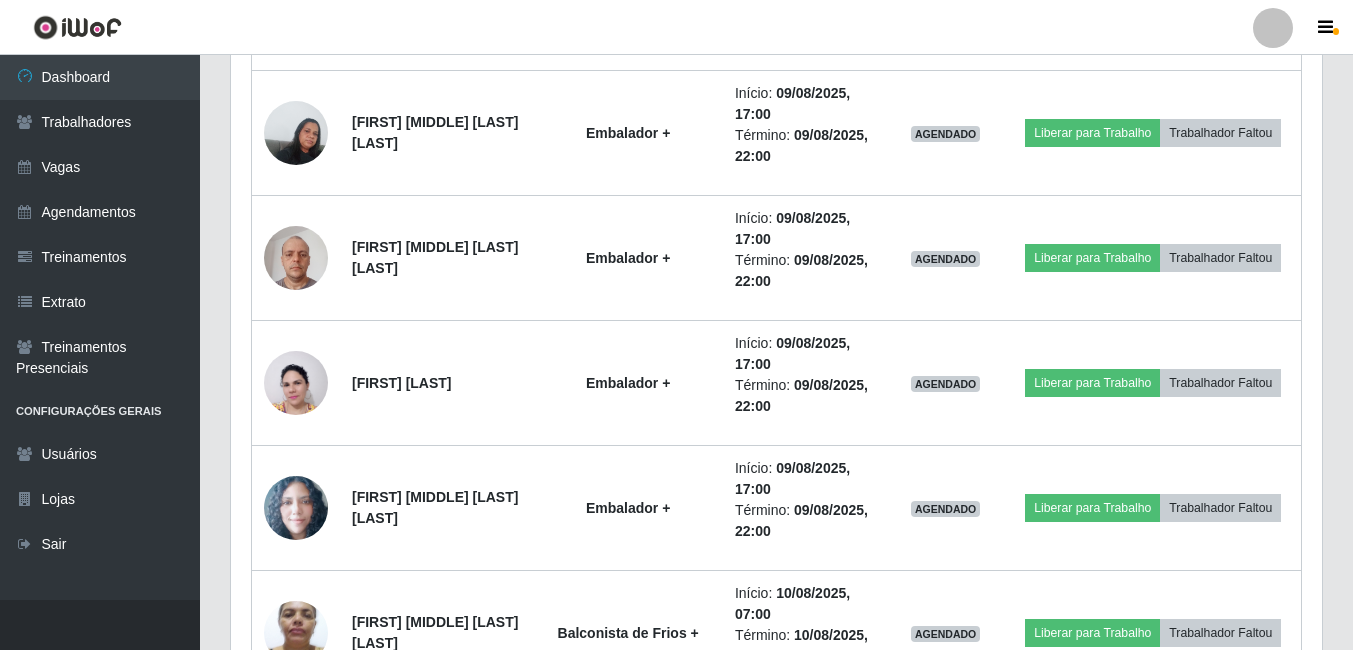 scroll, scrollTop: 6547, scrollLeft: 0, axis: vertical 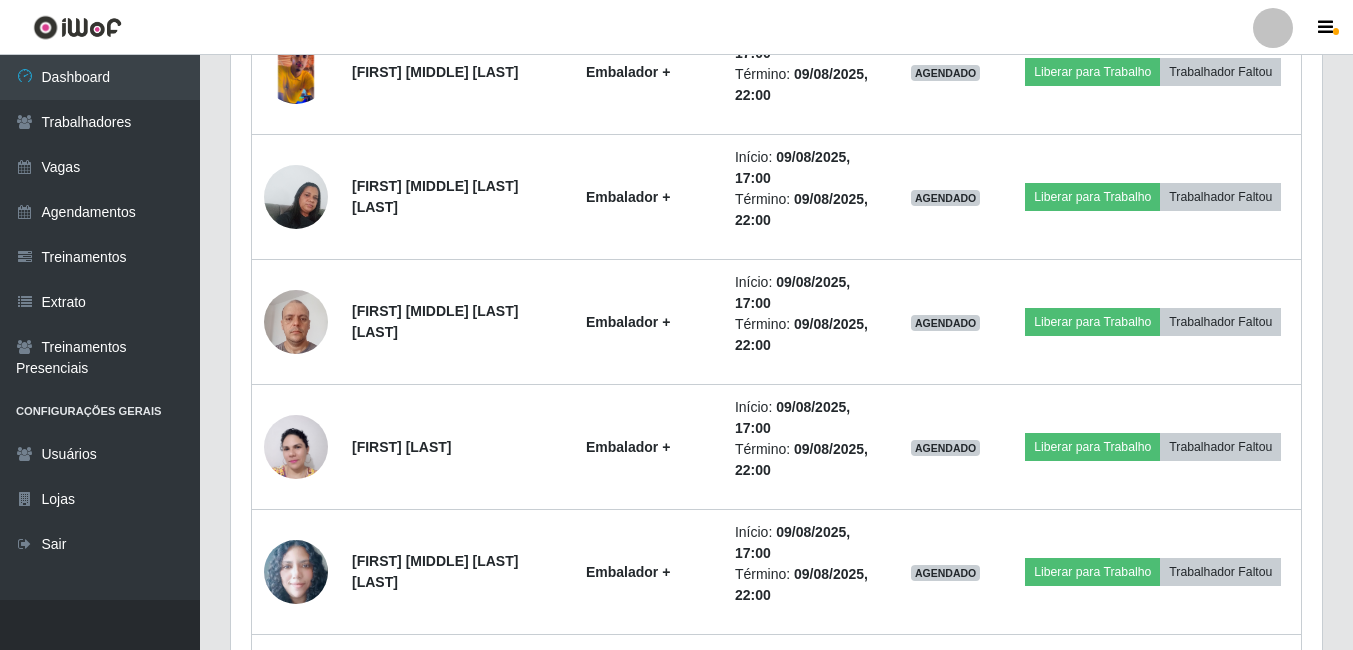 click on "Perfil  Alterar Senha  Sair" at bounding box center (676, 27) 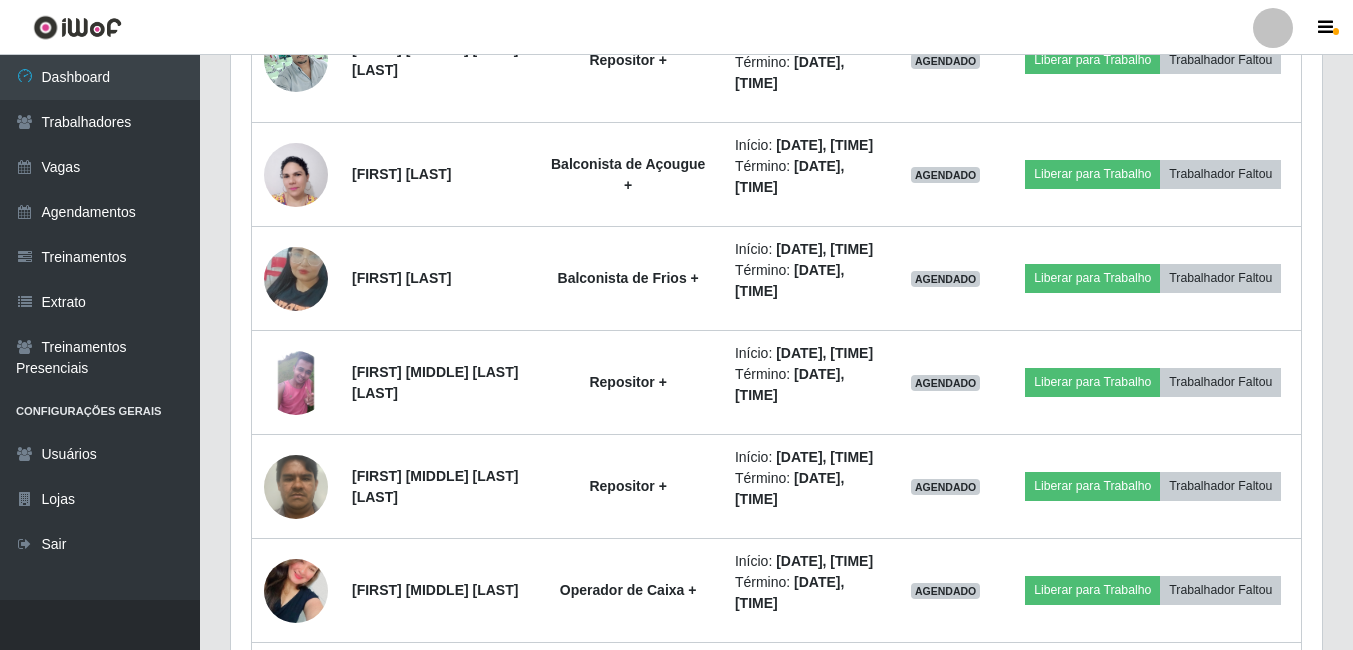 scroll, scrollTop: 8547, scrollLeft: 0, axis: vertical 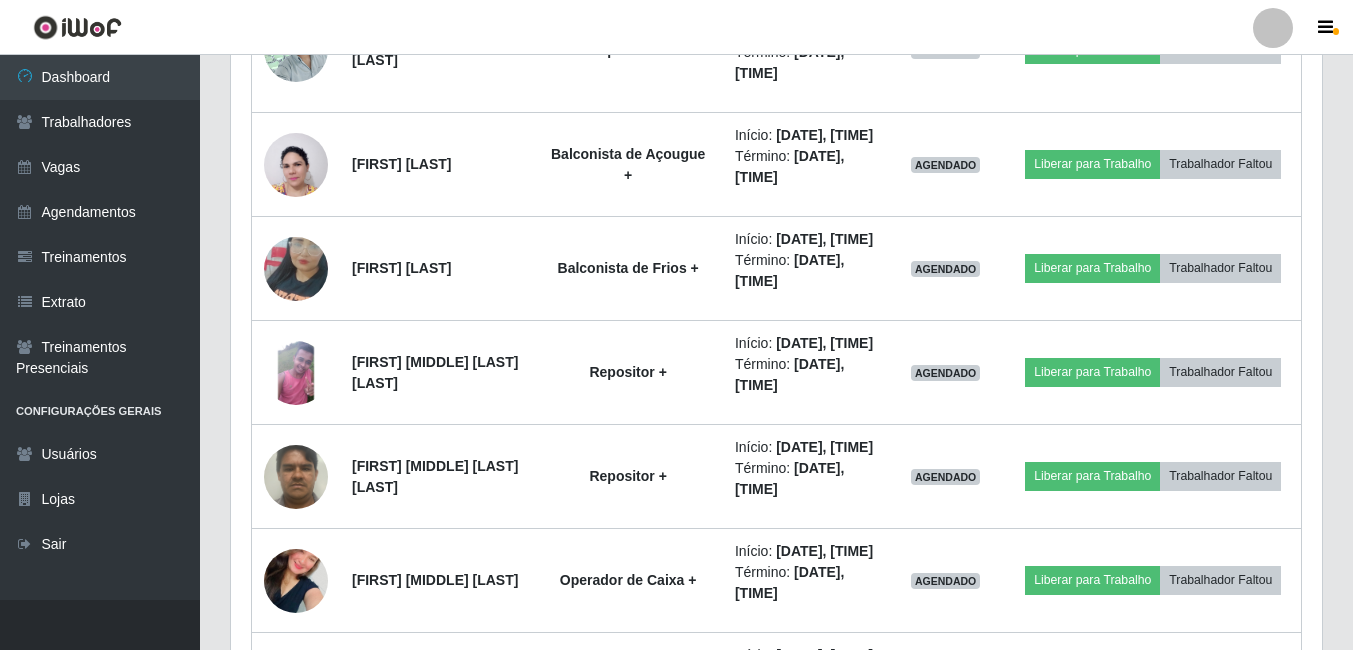 click at bounding box center (296, -730) 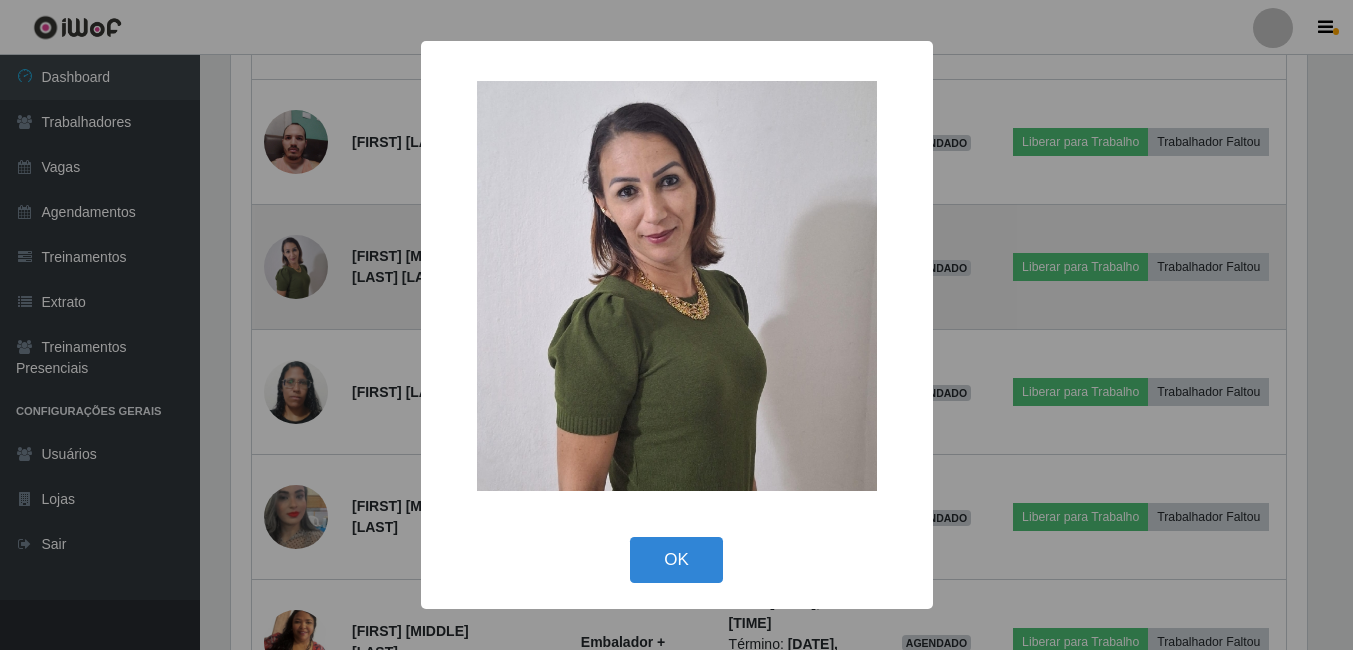 scroll, scrollTop: 999585, scrollLeft: 998919, axis: both 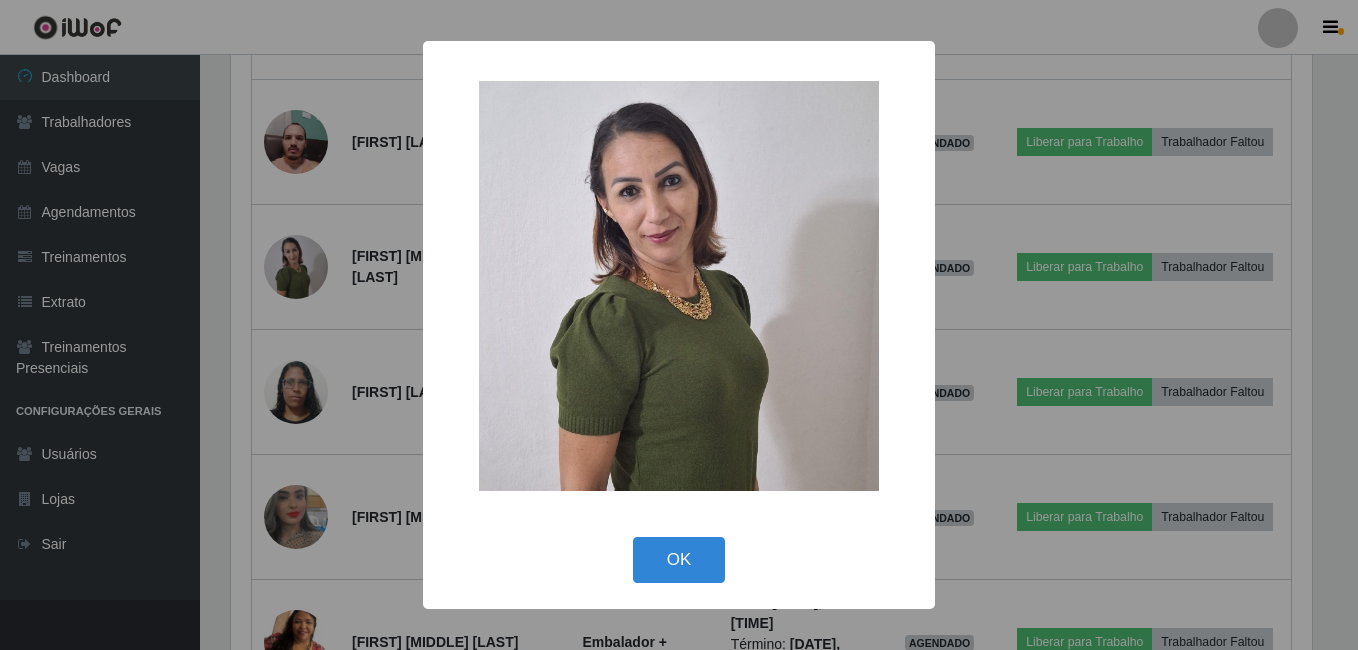 drag, startPoint x: 348, startPoint y: 380, endPoint x: 365, endPoint y: 381, distance: 17.029387 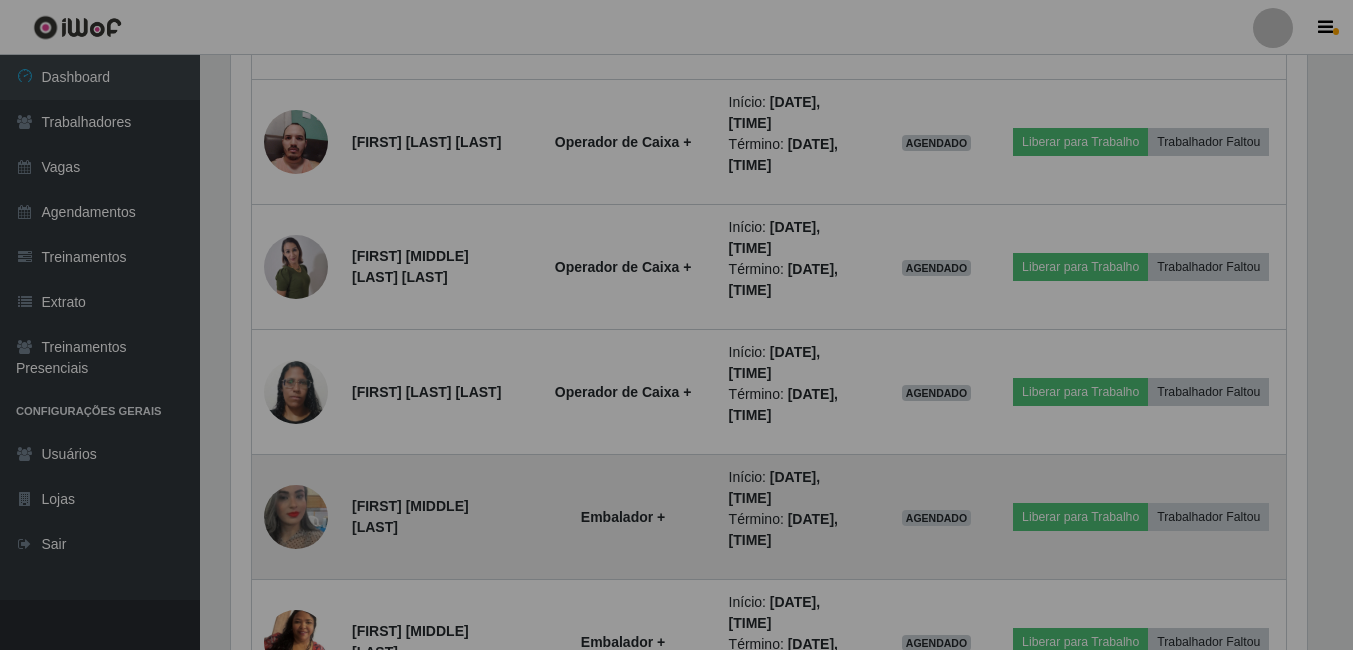 scroll, scrollTop: 8598, scrollLeft: 0, axis: vertical 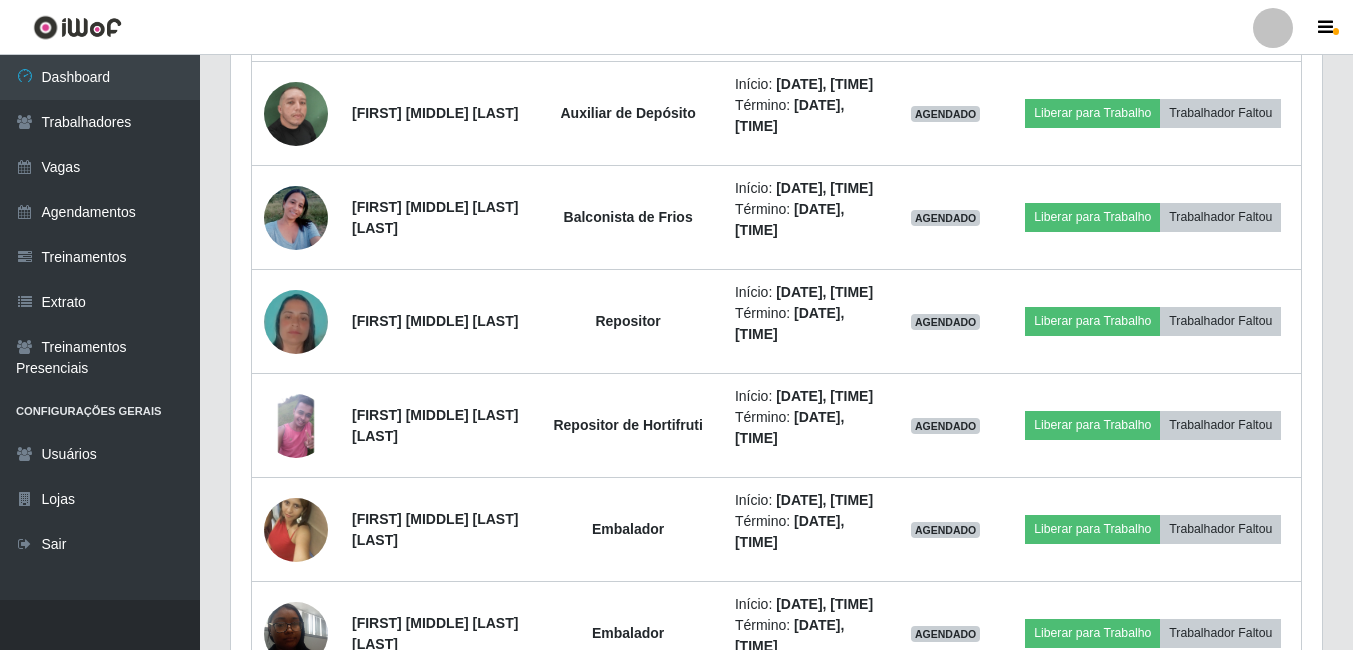 click at bounding box center [296, -1146] 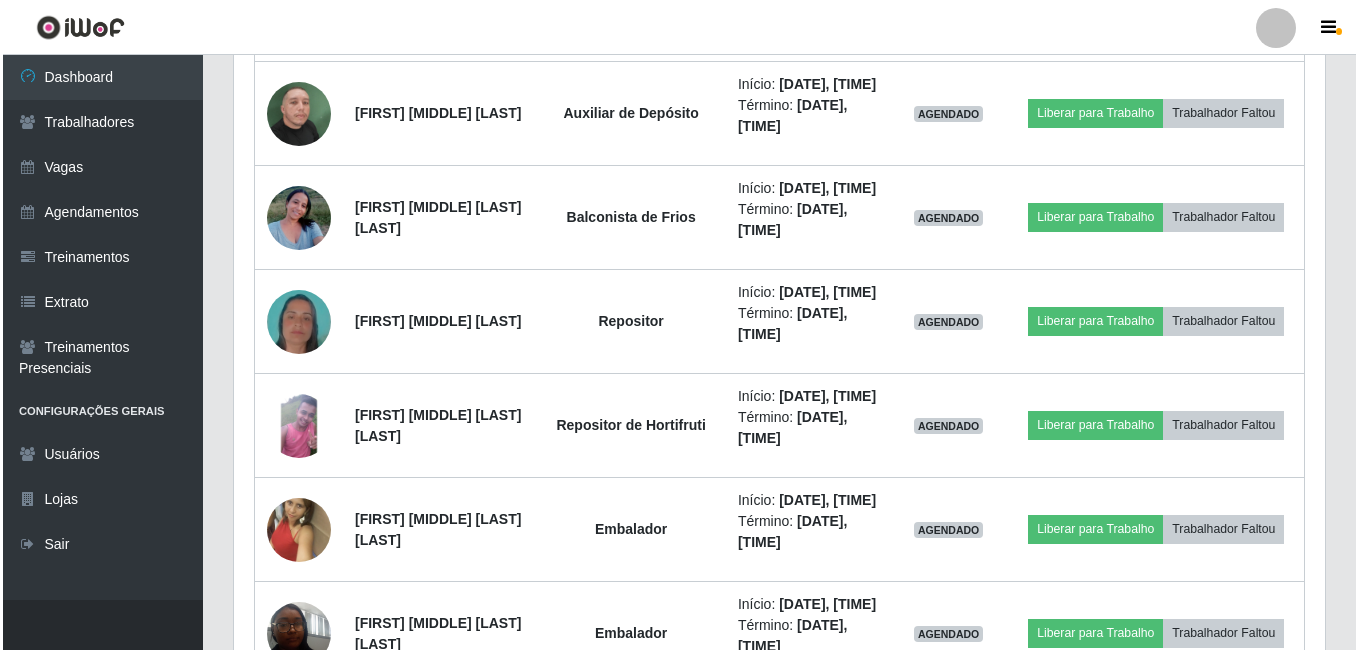 scroll, scrollTop: 999585, scrollLeft: 998919, axis: both 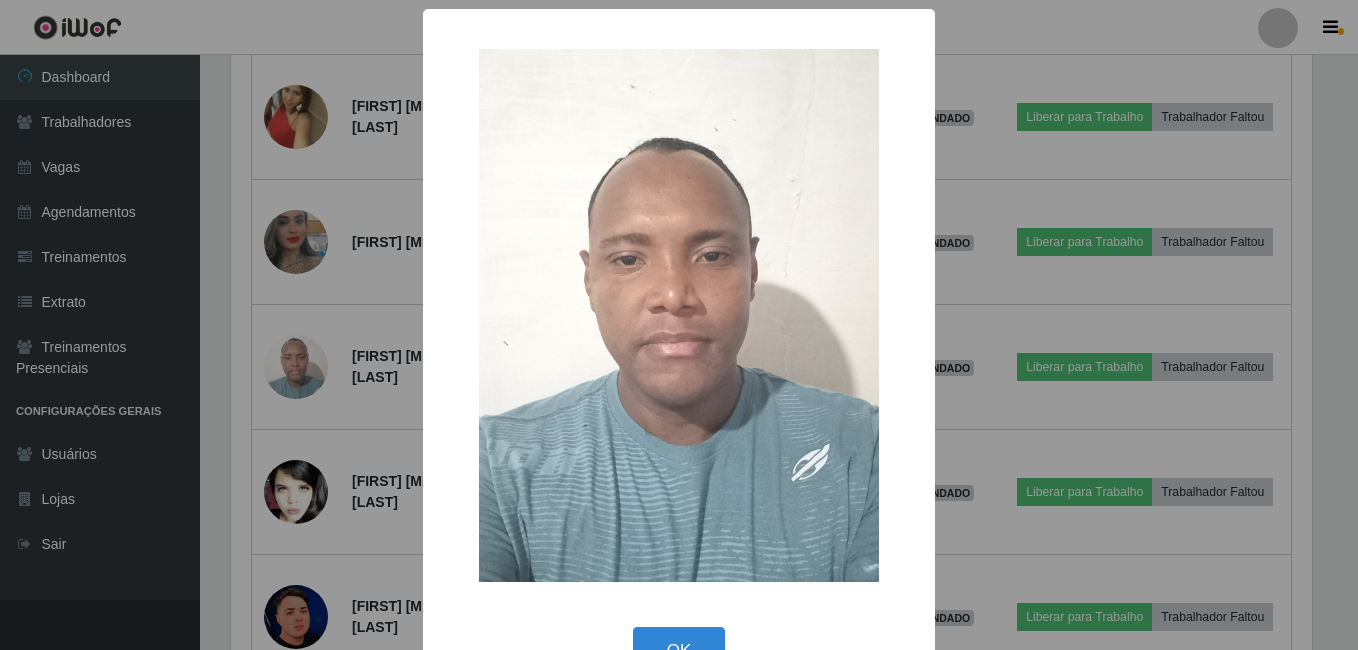 click on "× OK Cancel" at bounding box center [679, 325] 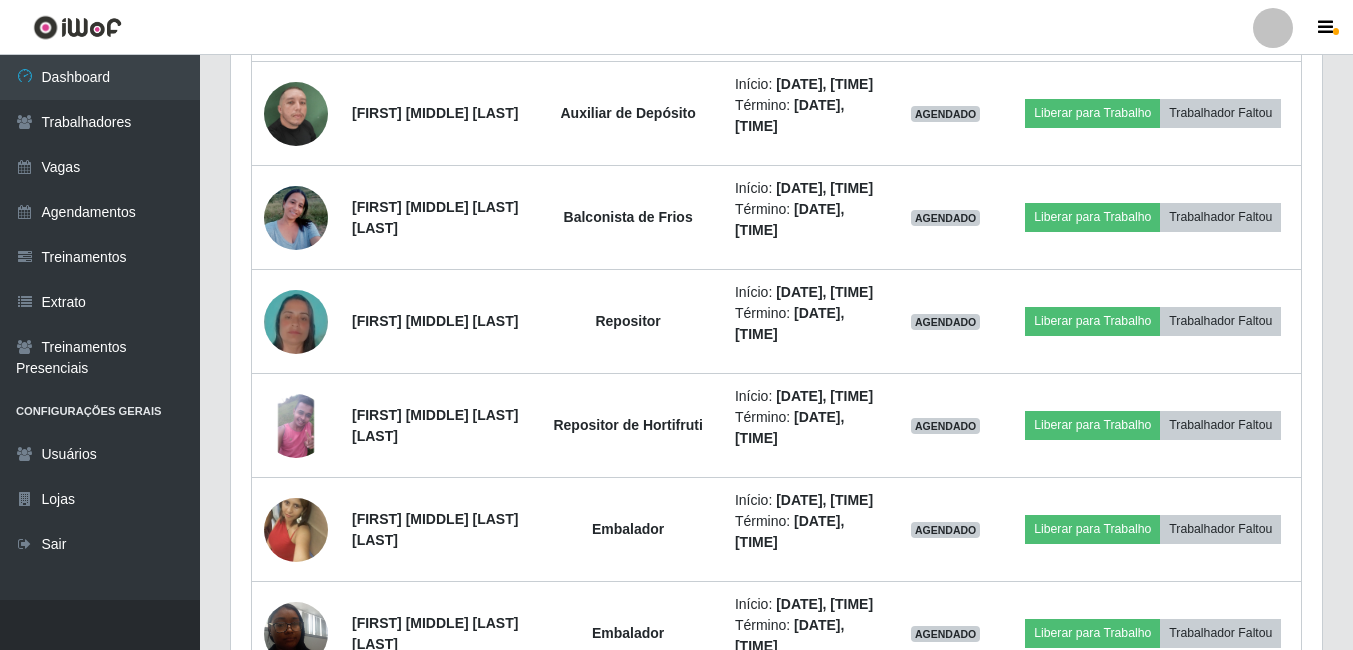 scroll, scrollTop: 999585, scrollLeft: 998909, axis: both 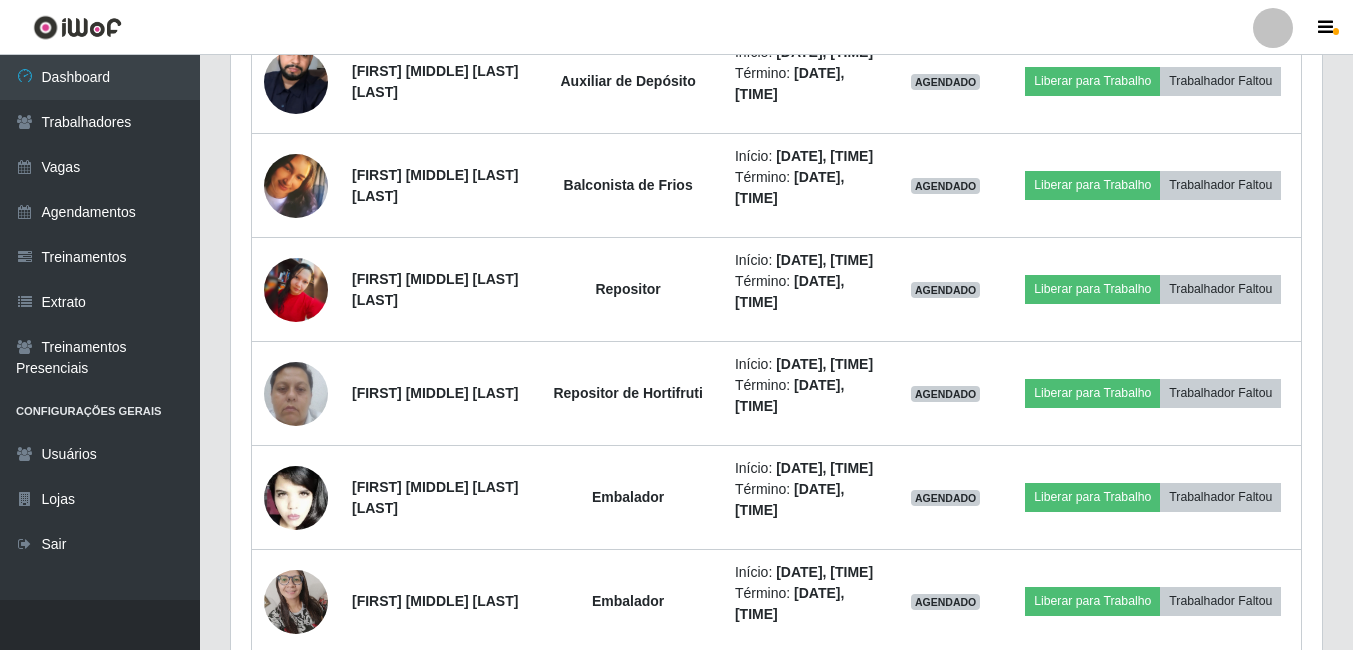 click at bounding box center (296, -1478) 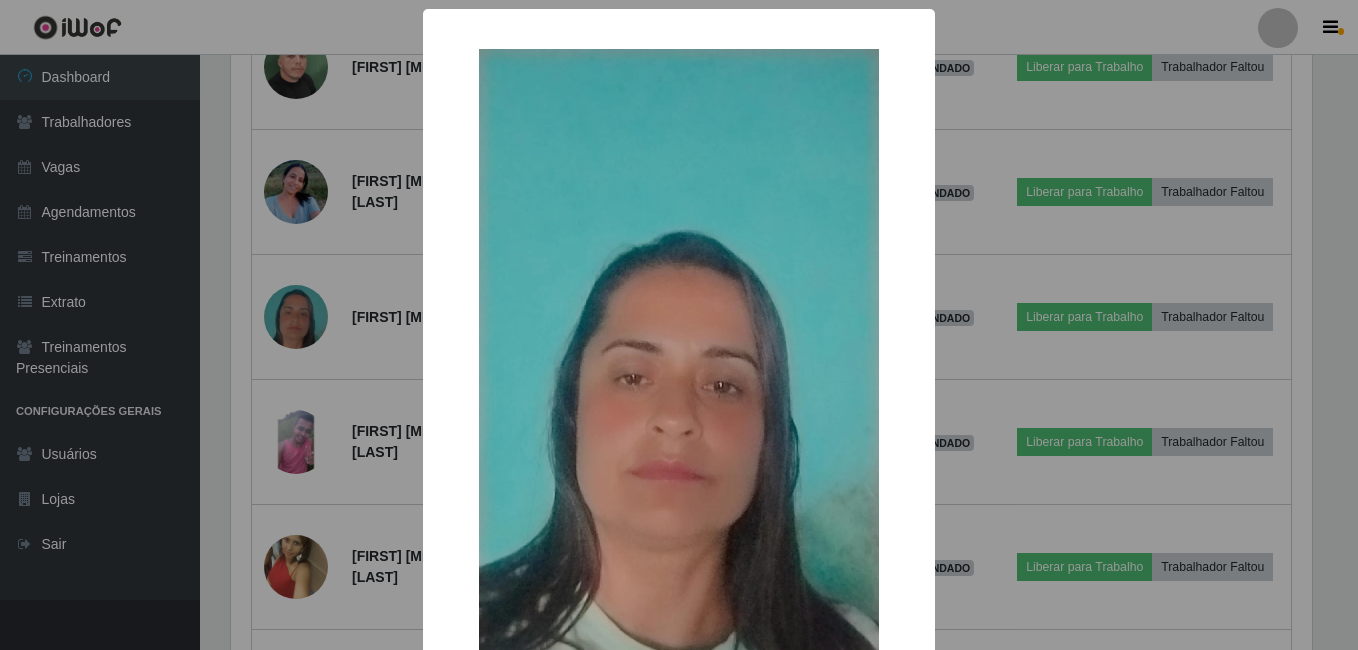 click on "× OK Cancel" at bounding box center (679, 325) 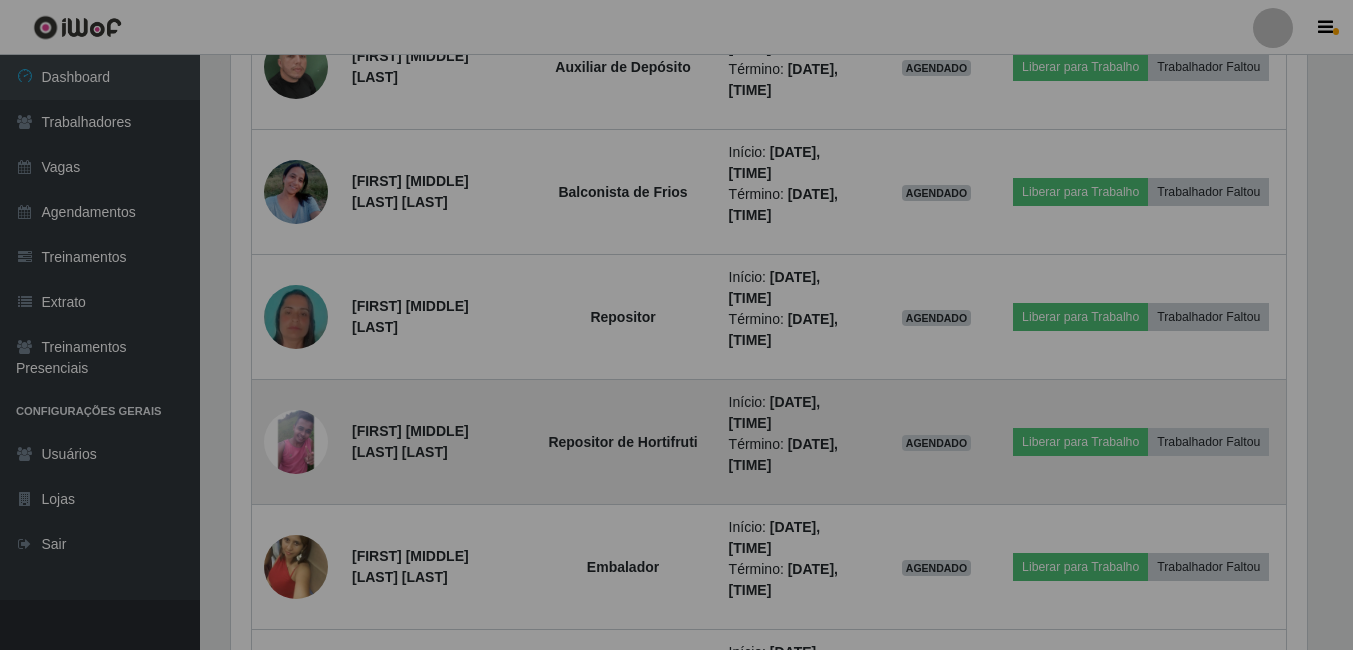 scroll, scrollTop: 14351, scrollLeft: 0, axis: vertical 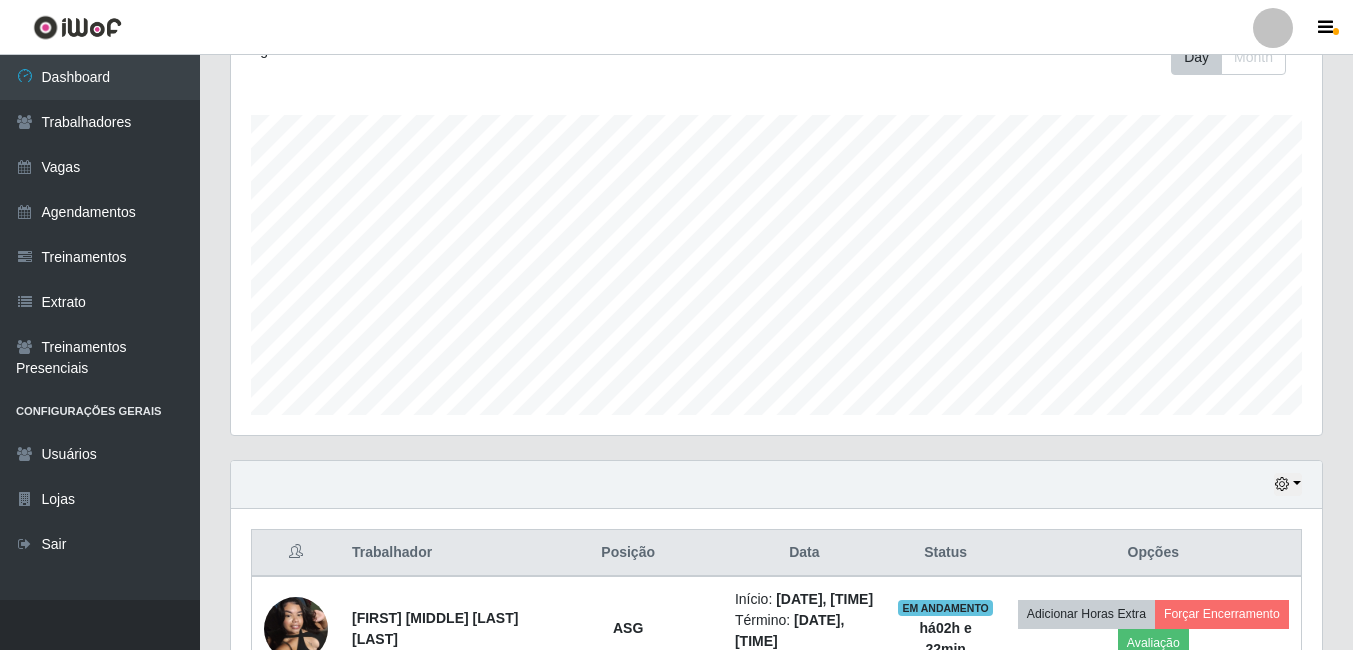 click on "Hoje 1 dia 3 dias 1 Semana Não encerrados" at bounding box center (776, 485) 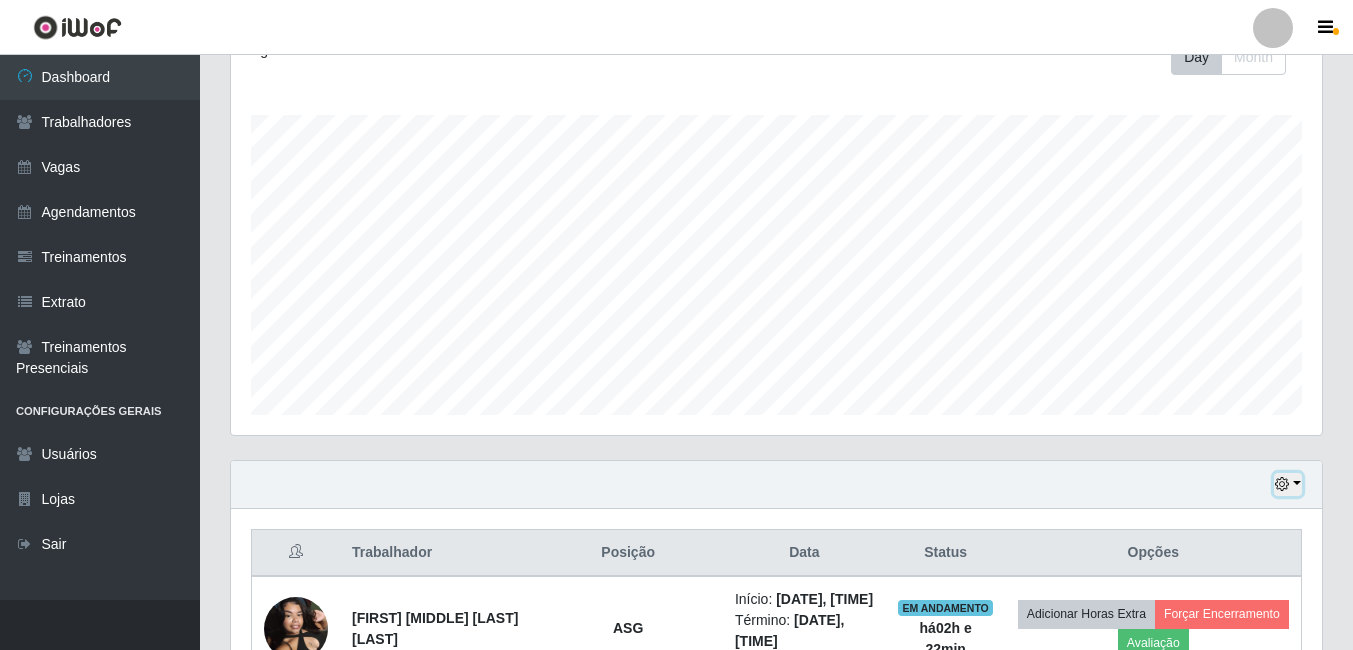 drag, startPoint x: 1290, startPoint y: 483, endPoint x: 1276, endPoint y: 479, distance: 14.56022 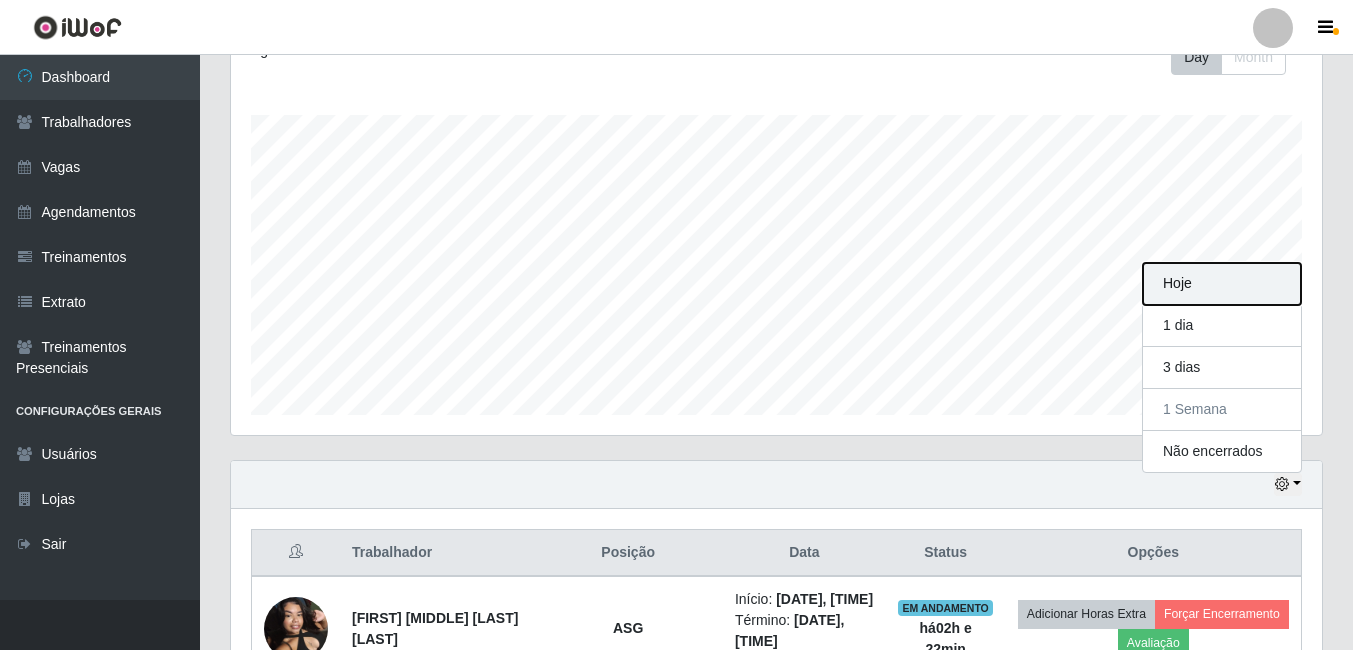 click on "Hoje" at bounding box center (1222, 284) 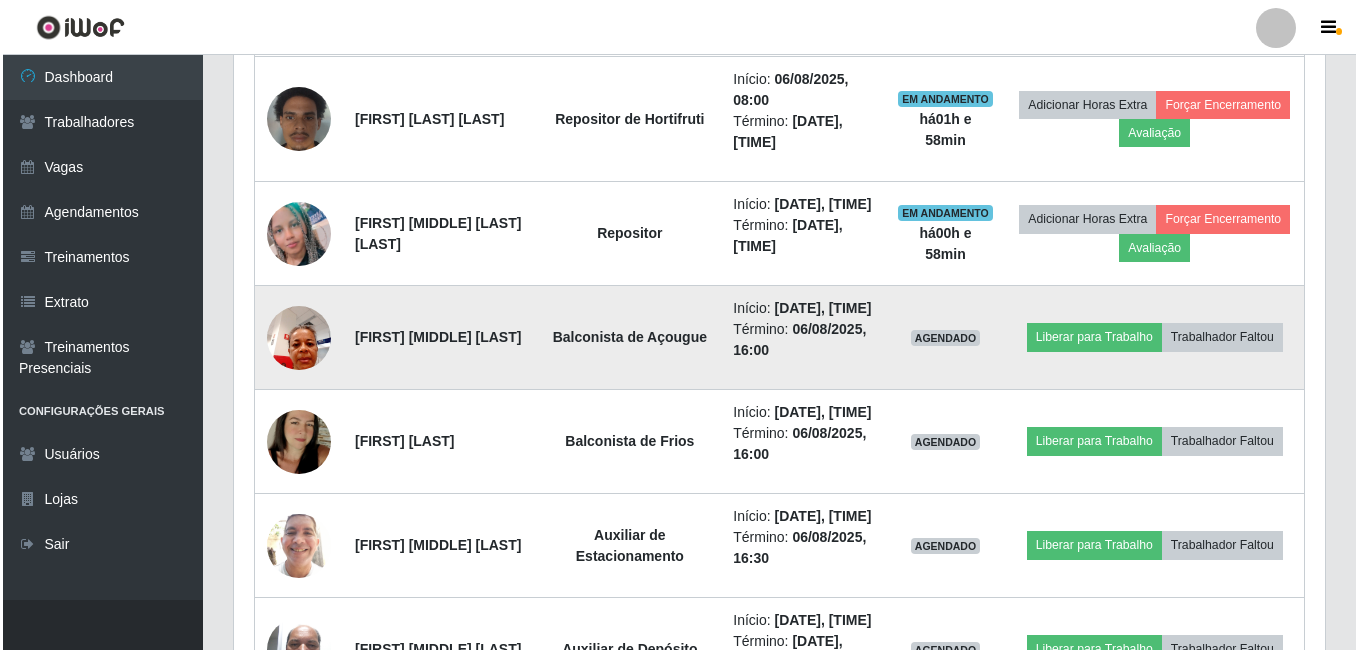 scroll, scrollTop: 1200, scrollLeft: 0, axis: vertical 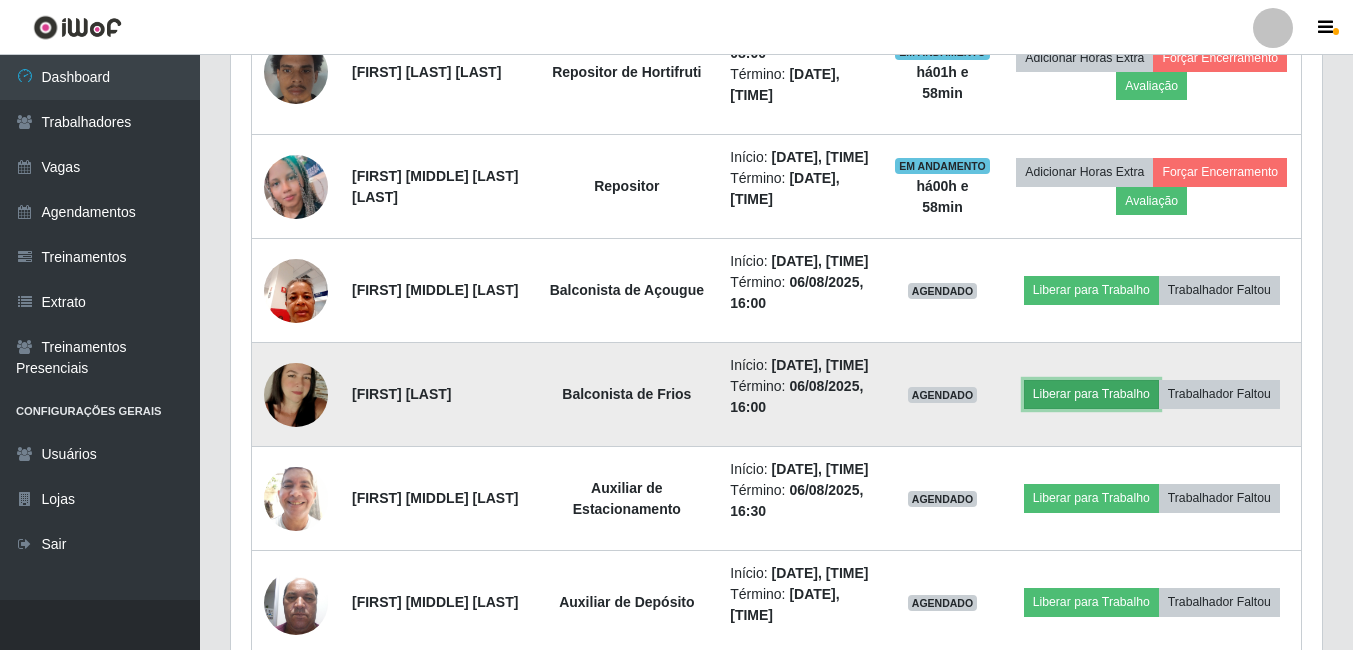 click on "Liberar para Trabalho" at bounding box center (1091, 394) 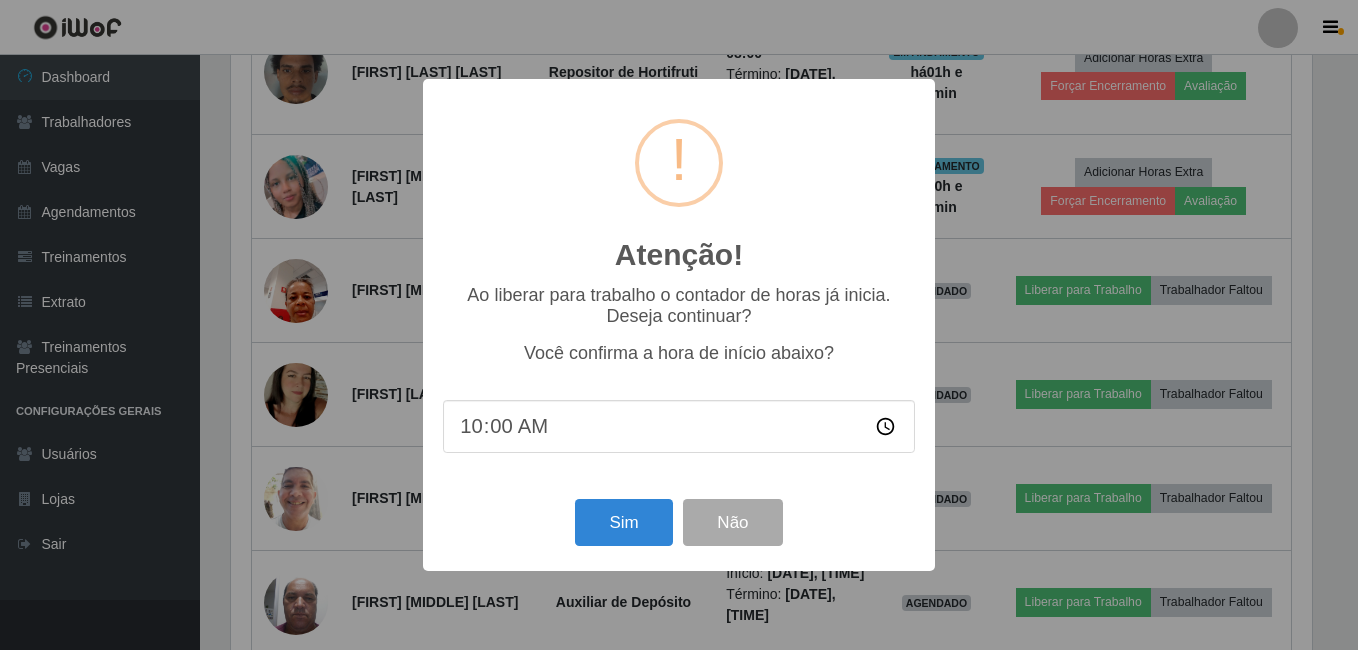 scroll, scrollTop: 999585, scrollLeft: 998919, axis: both 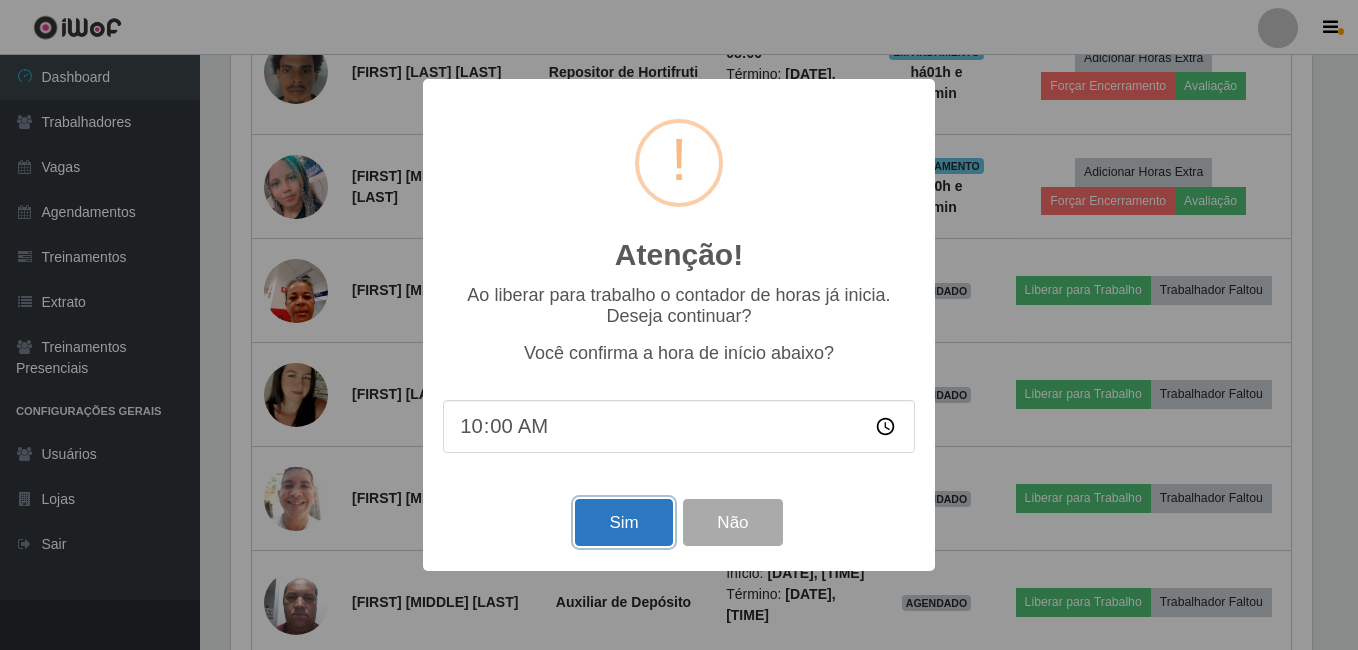 click on "Sim" at bounding box center [623, 522] 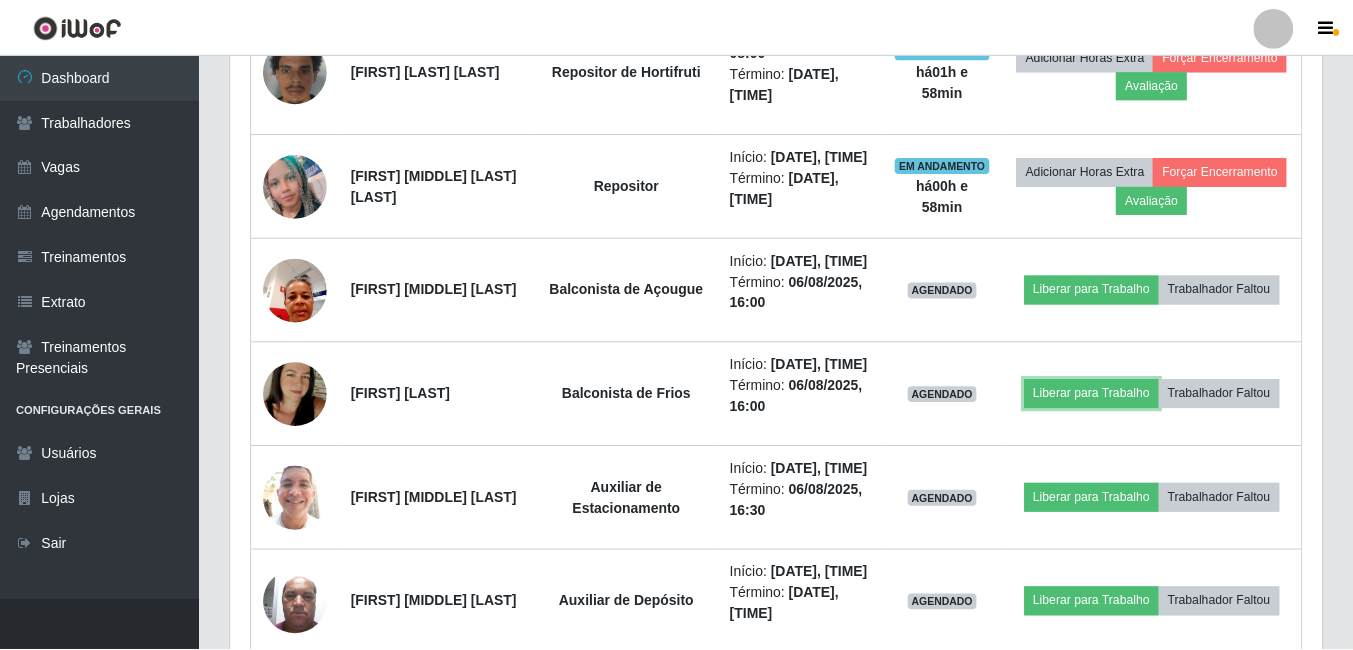 scroll, scrollTop: 999585, scrollLeft: 998919, axis: both 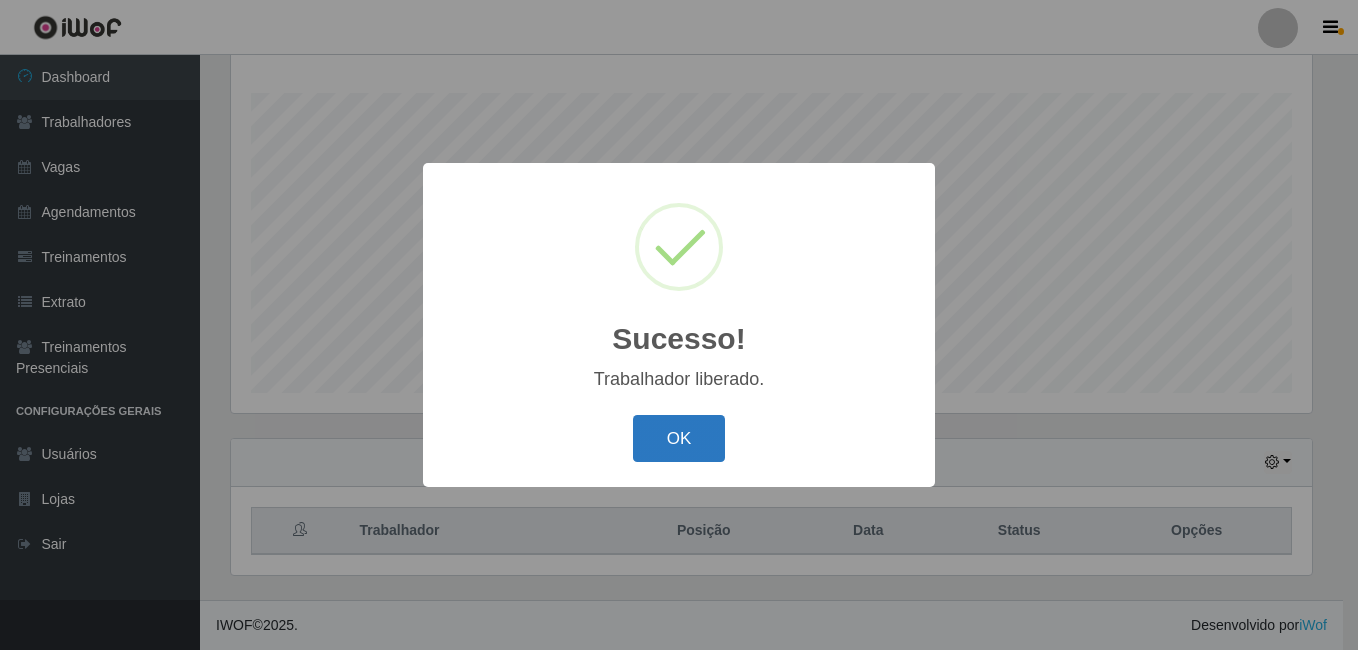 click on "OK" at bounding box center (679, 438) 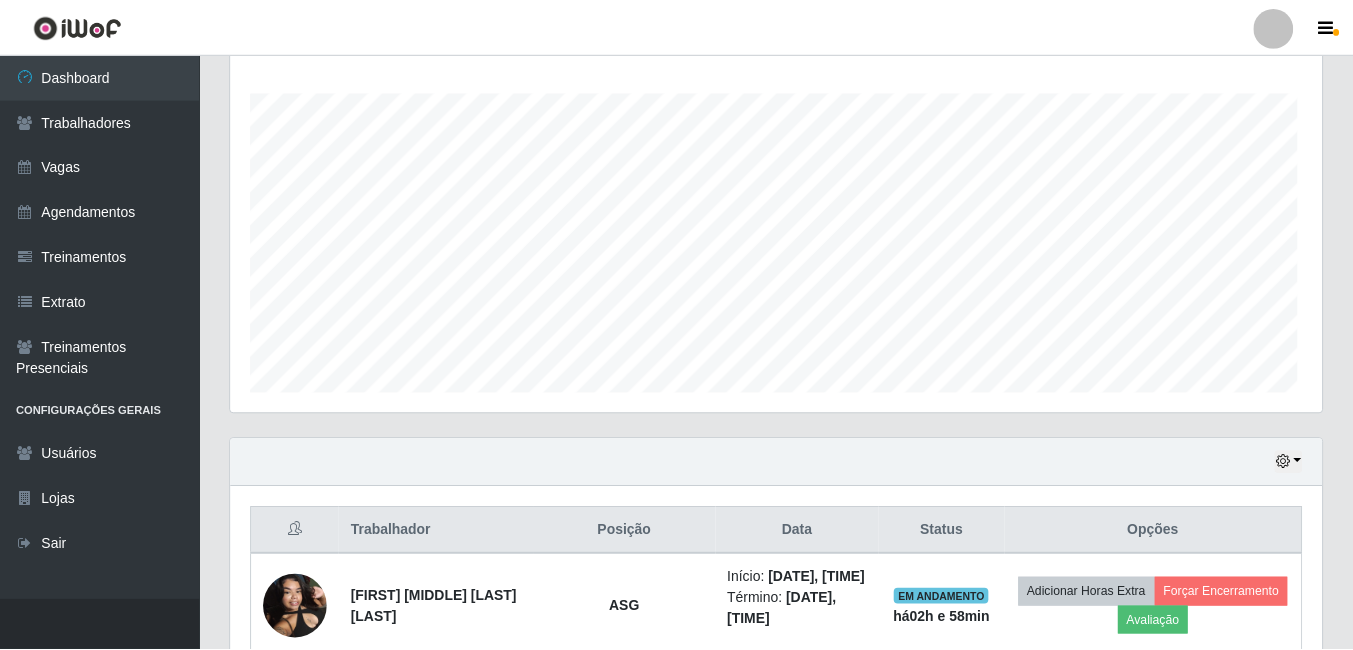 scroll, scrollTop: 999585, scrollLeft: 998909, axis: both 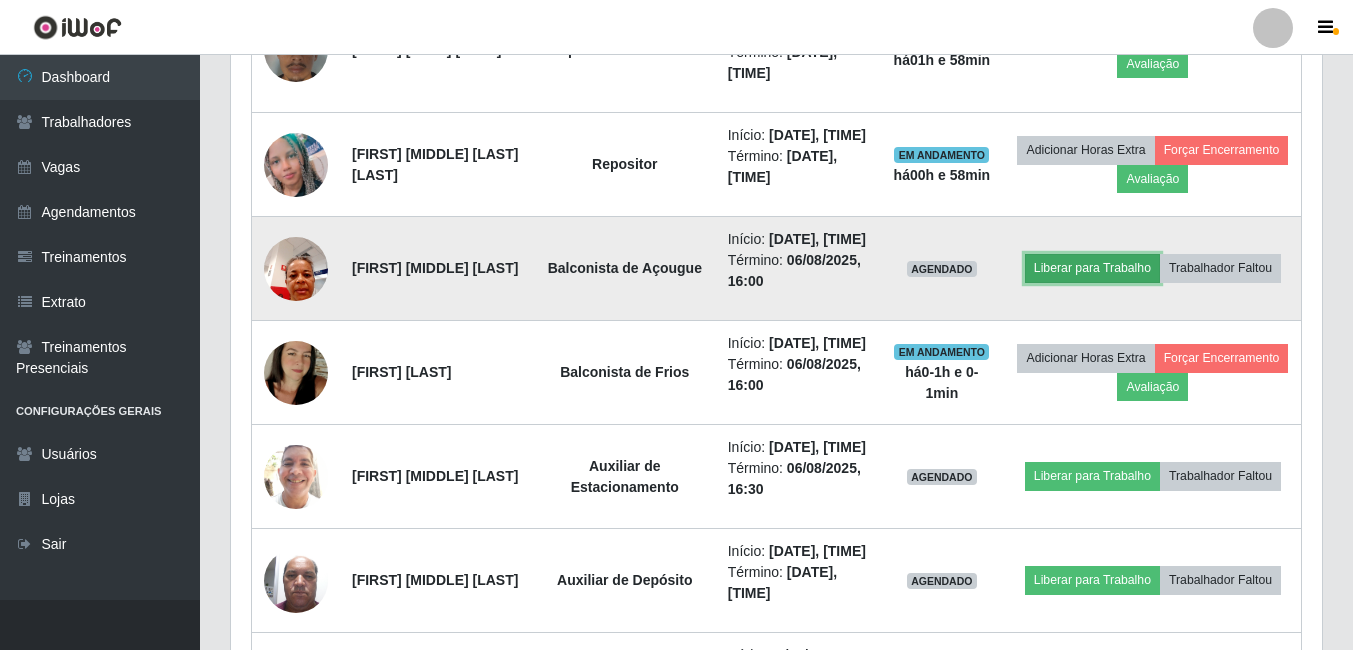 click on "Liberar para Trabalho" at bounding box center (1092, 268) 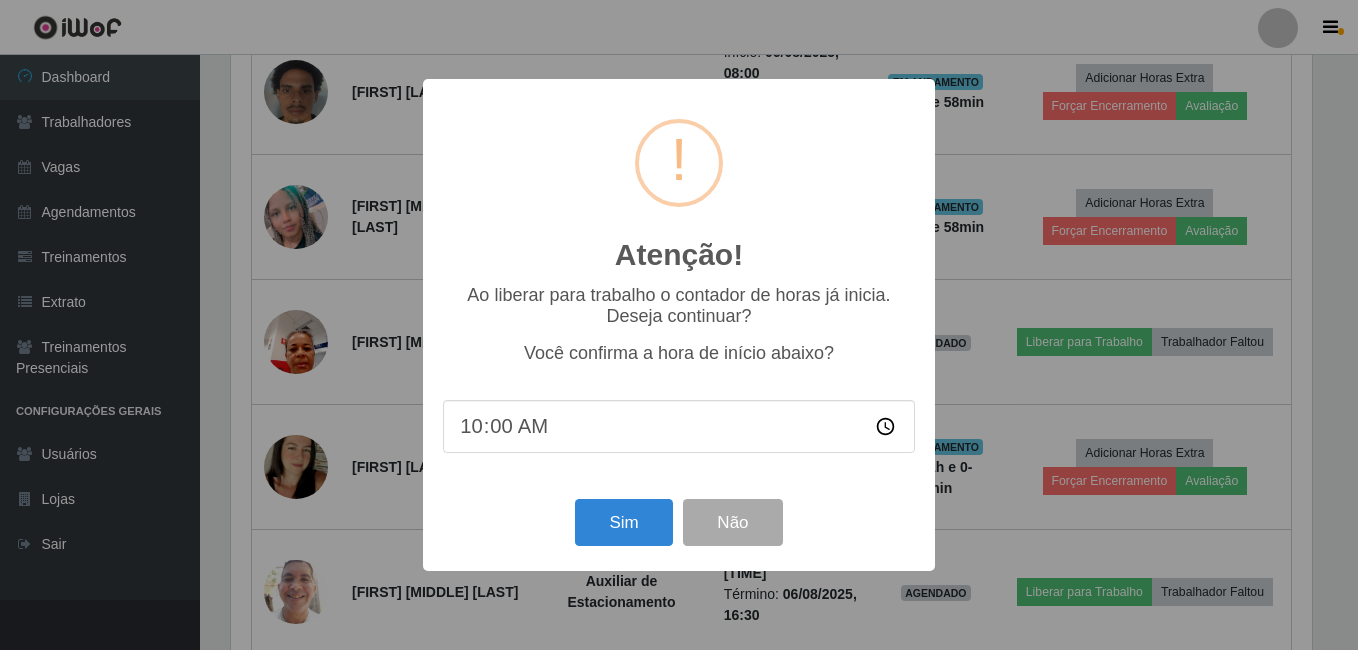 scroll, scrollTop: 999585, scrollLeft: 998919, axis: both 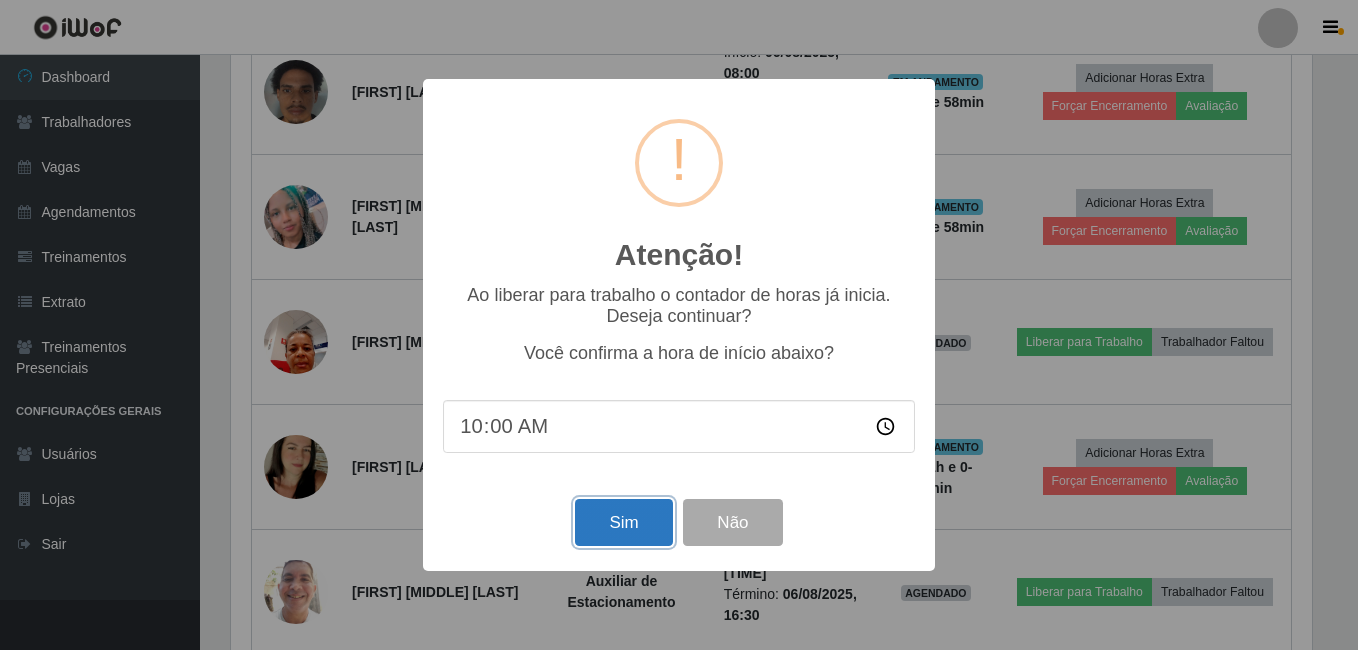 click on "Sim" at bounding box center [623, 522] 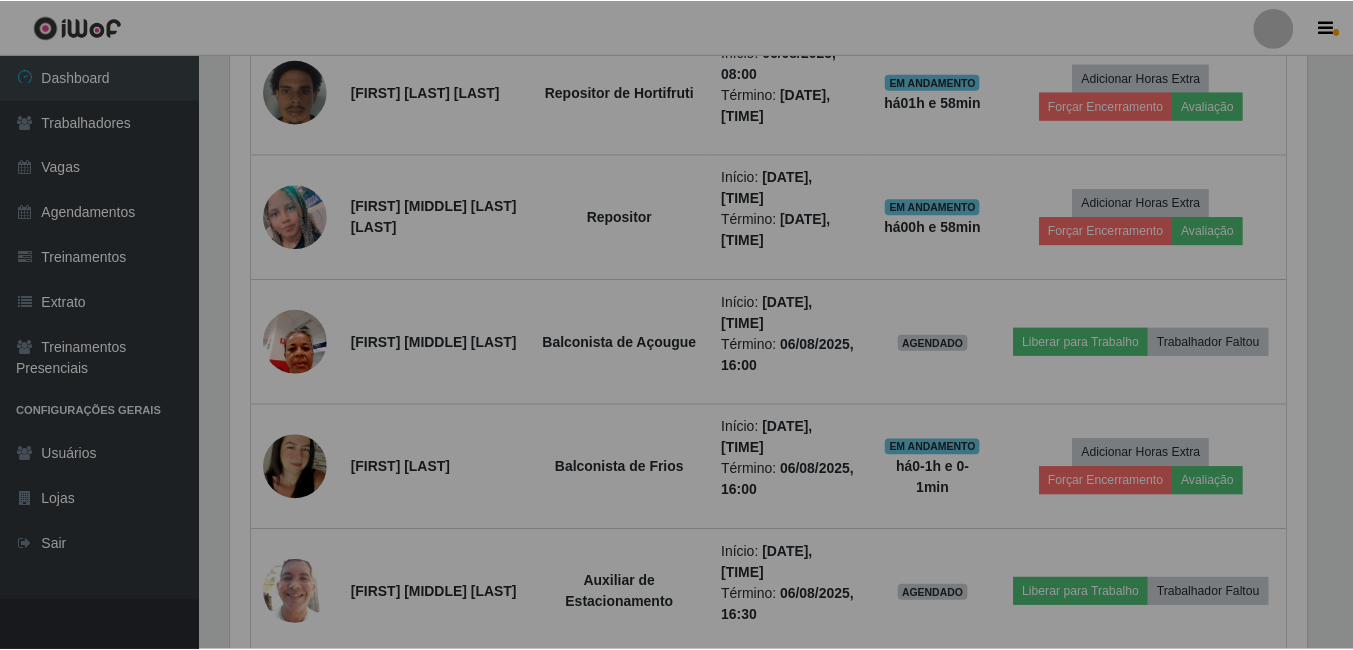 scroll, scrollTop: 999585, scrollLeft: 998909, axis: both 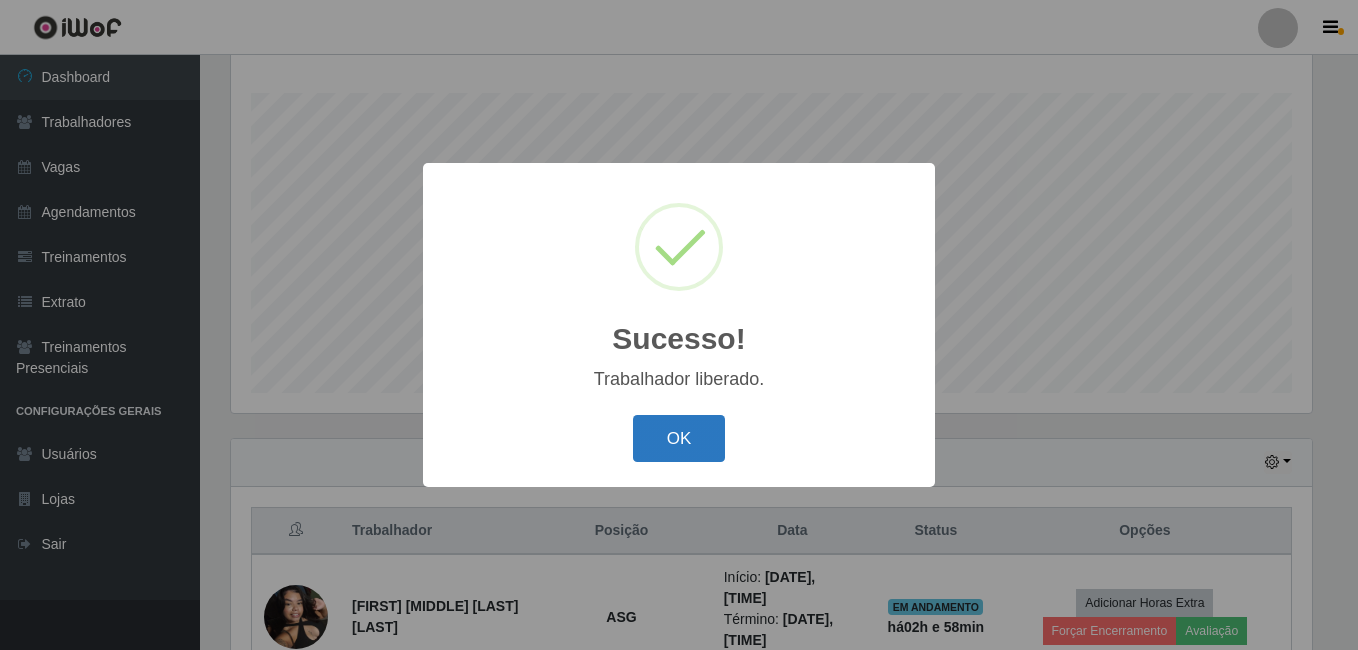 click on "OK" at bounding box center (679, 438) 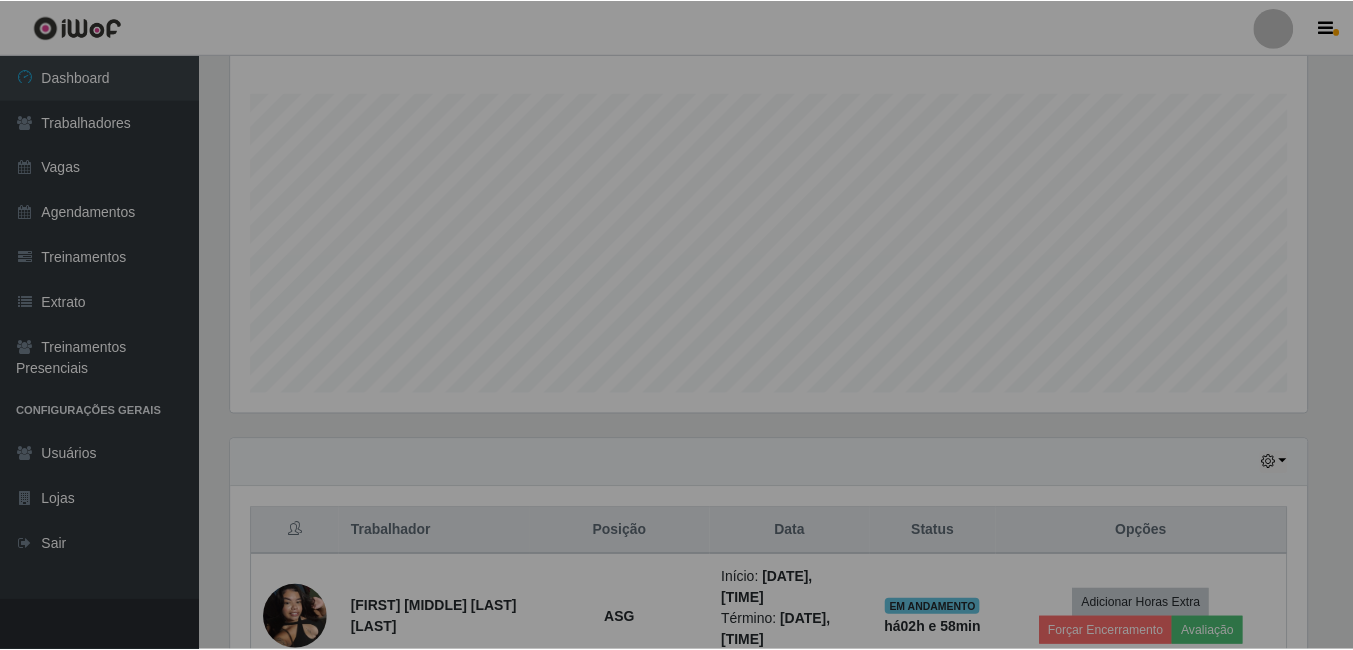 scroll, scrollTop: 999585, scrollLeft: 998909, axis: both 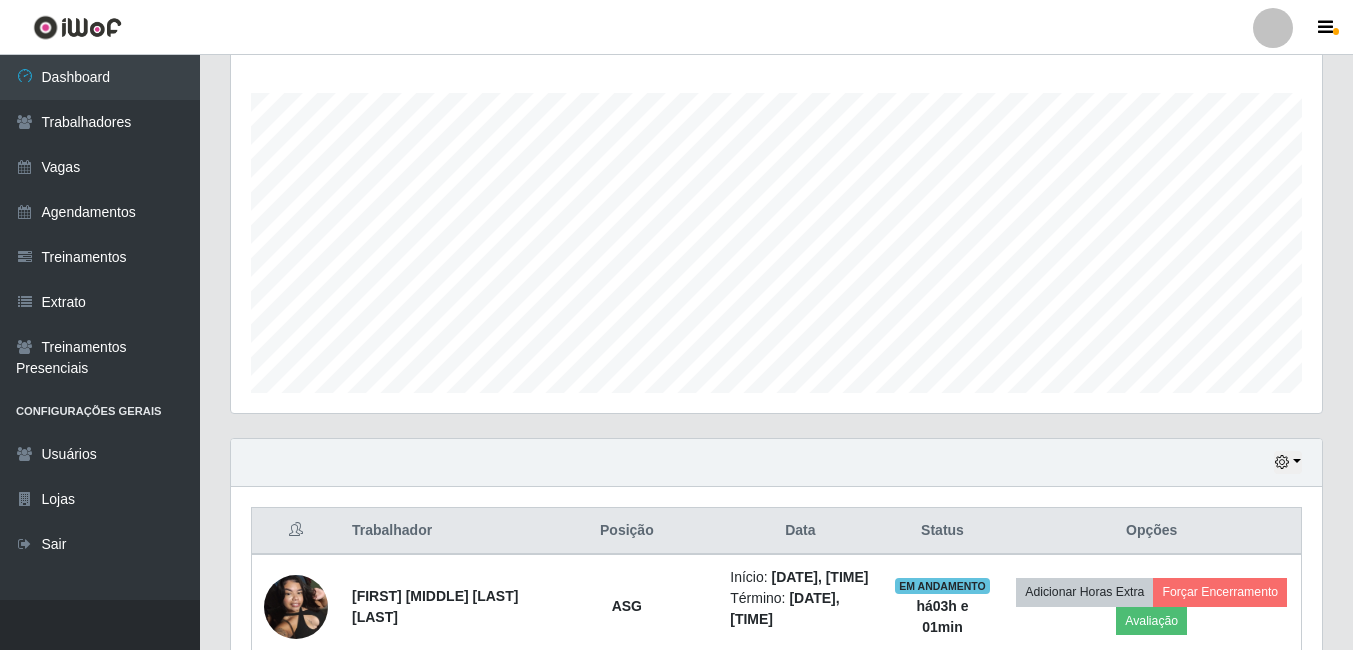 click on "Hoje 1 dia 3 dias 1 Semana Não encerrados" at bounding box center (776, 463) 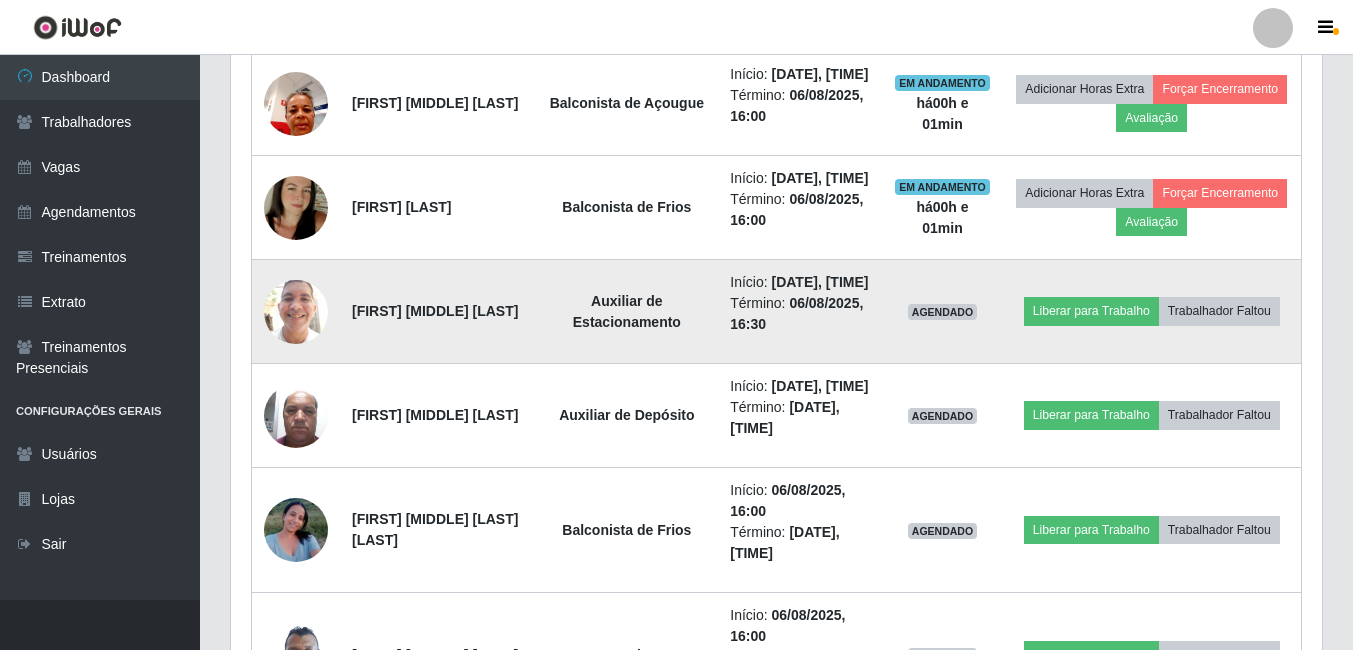 scroll, scrollTop: 1422, scrollLeft: 0, axis: vertical 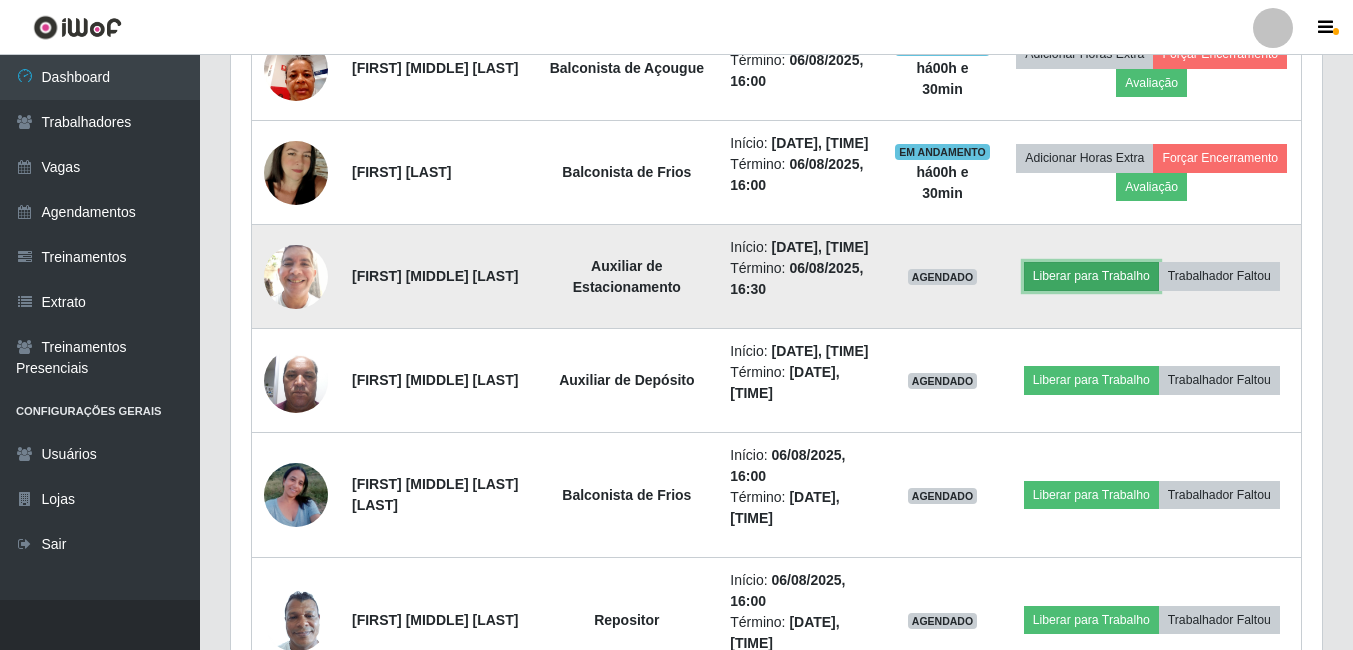 click on "Liberar para Trabalho" at bounding box center [1091, 276] 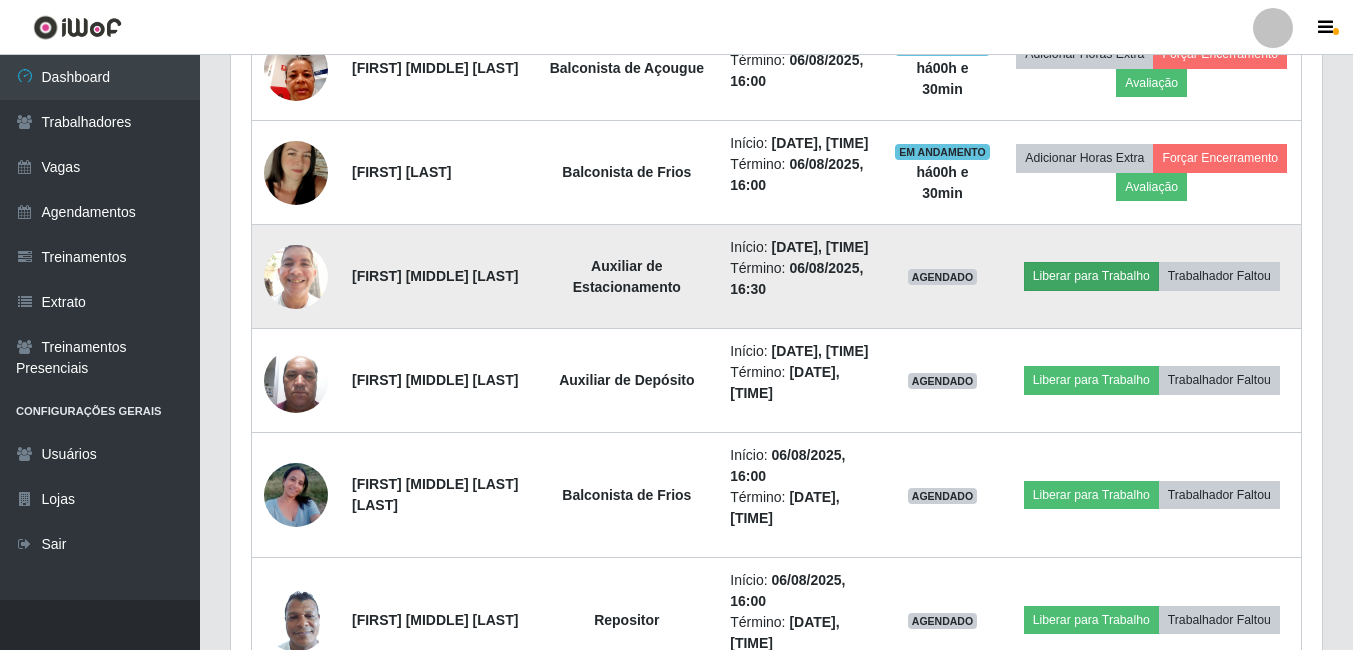 scroll, scrollTop: 999585, scrollLeft: 998919, axis: both 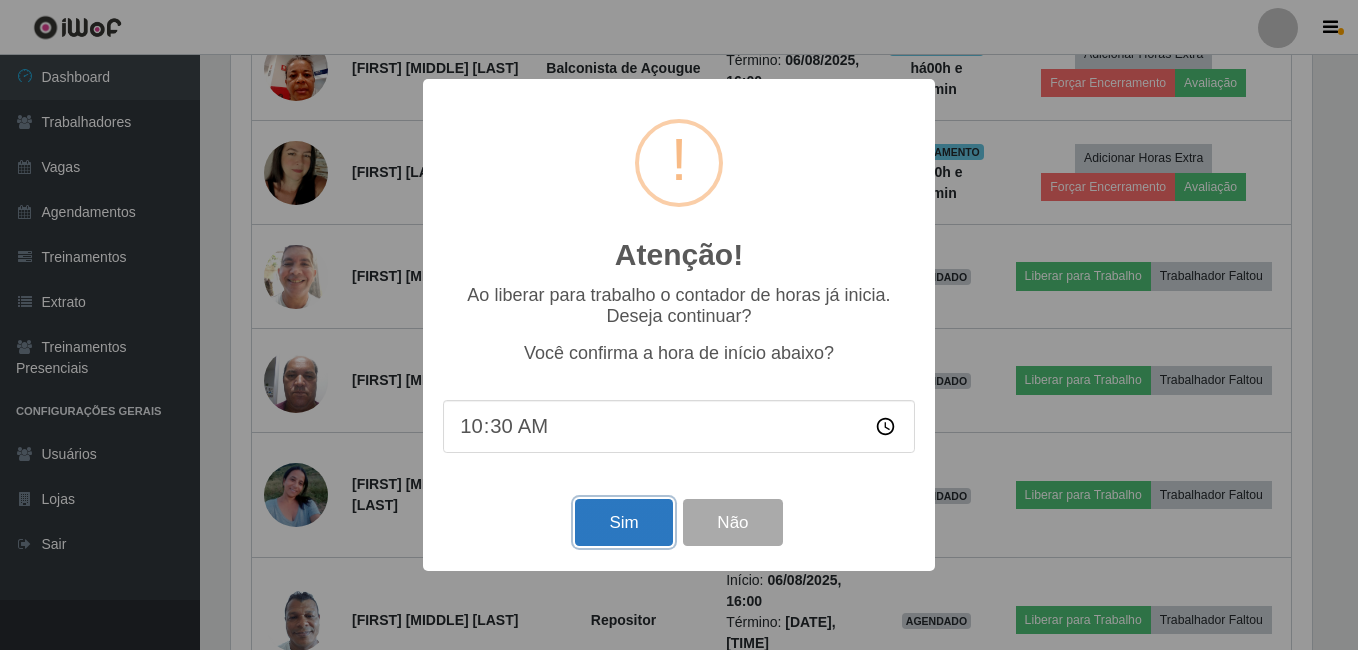click on "Sim" at bounding box center (623, 522) 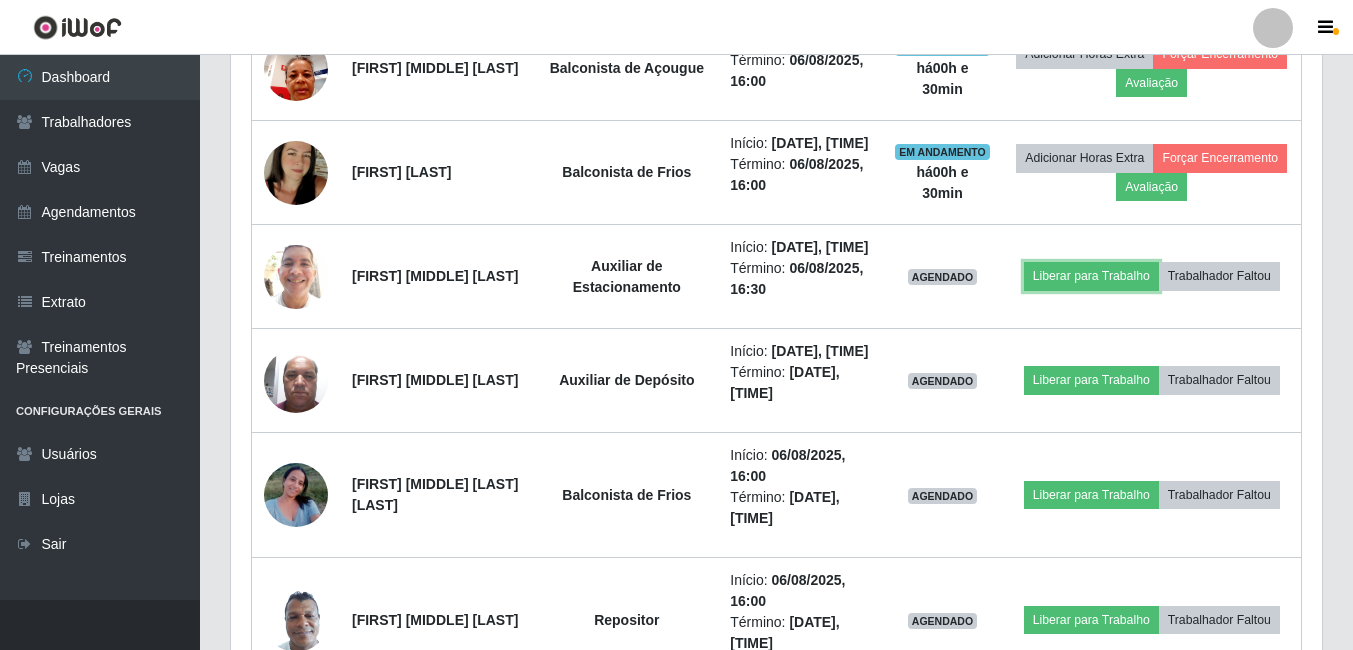 scroll, scrollTop: 999585, scrollLeft: 998909, axis: both 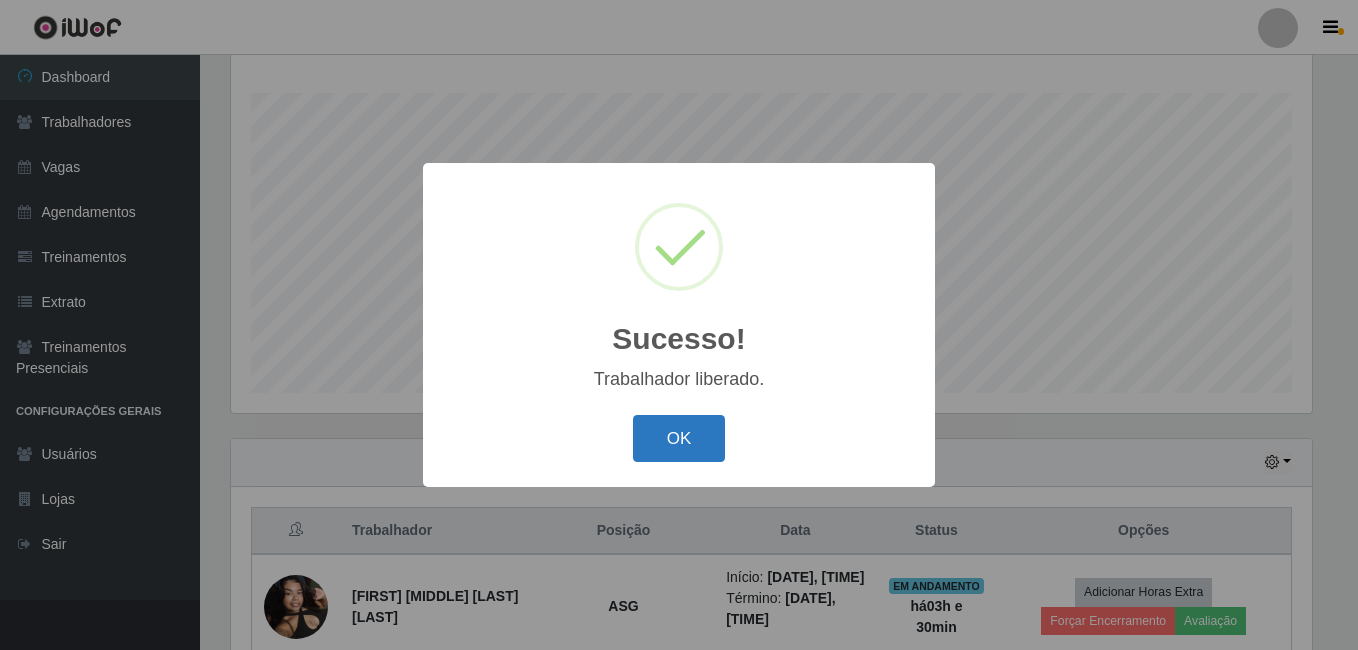 click on "OK" at bounding box center (679, 438) 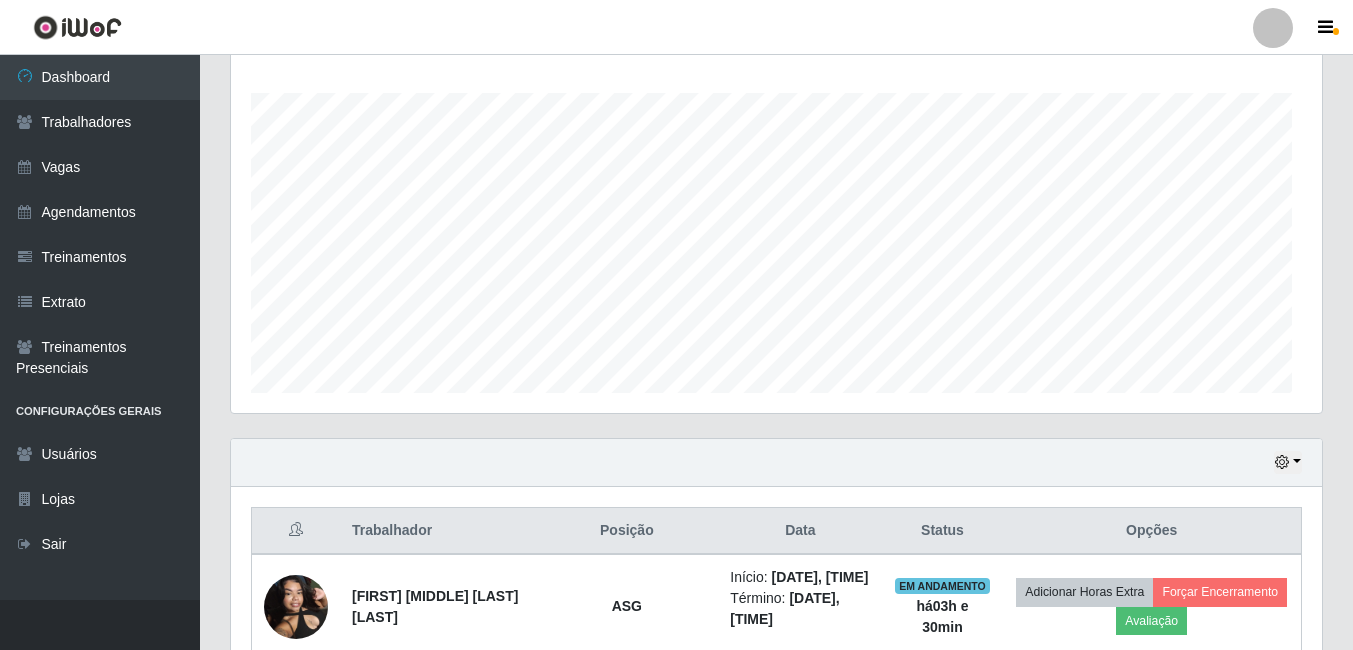 scroll, scrollTop: 999585, scrollLeft: 998909, axis: both 